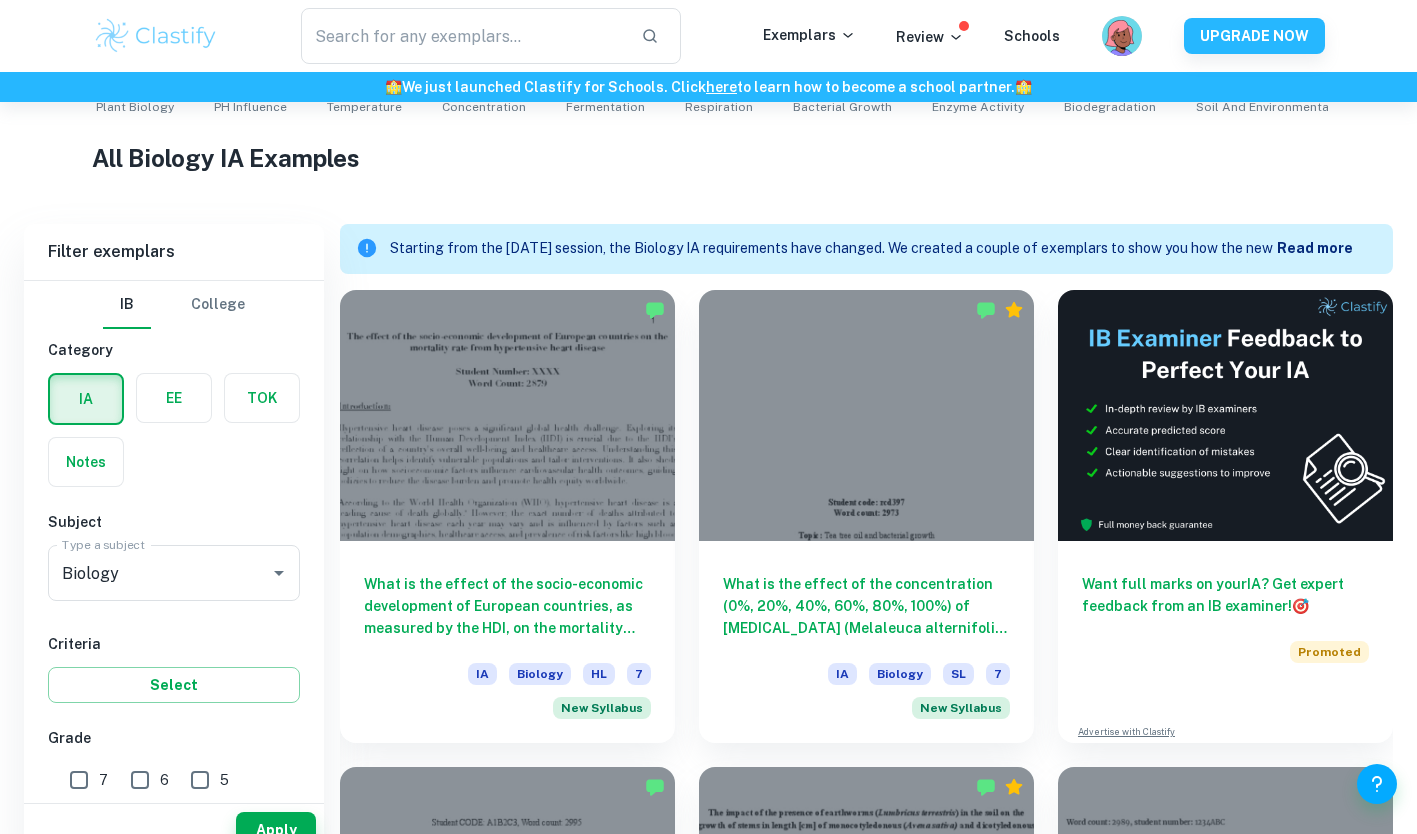 scroll, scrollTop: 492, scrollLeft: 0, axis: vertical 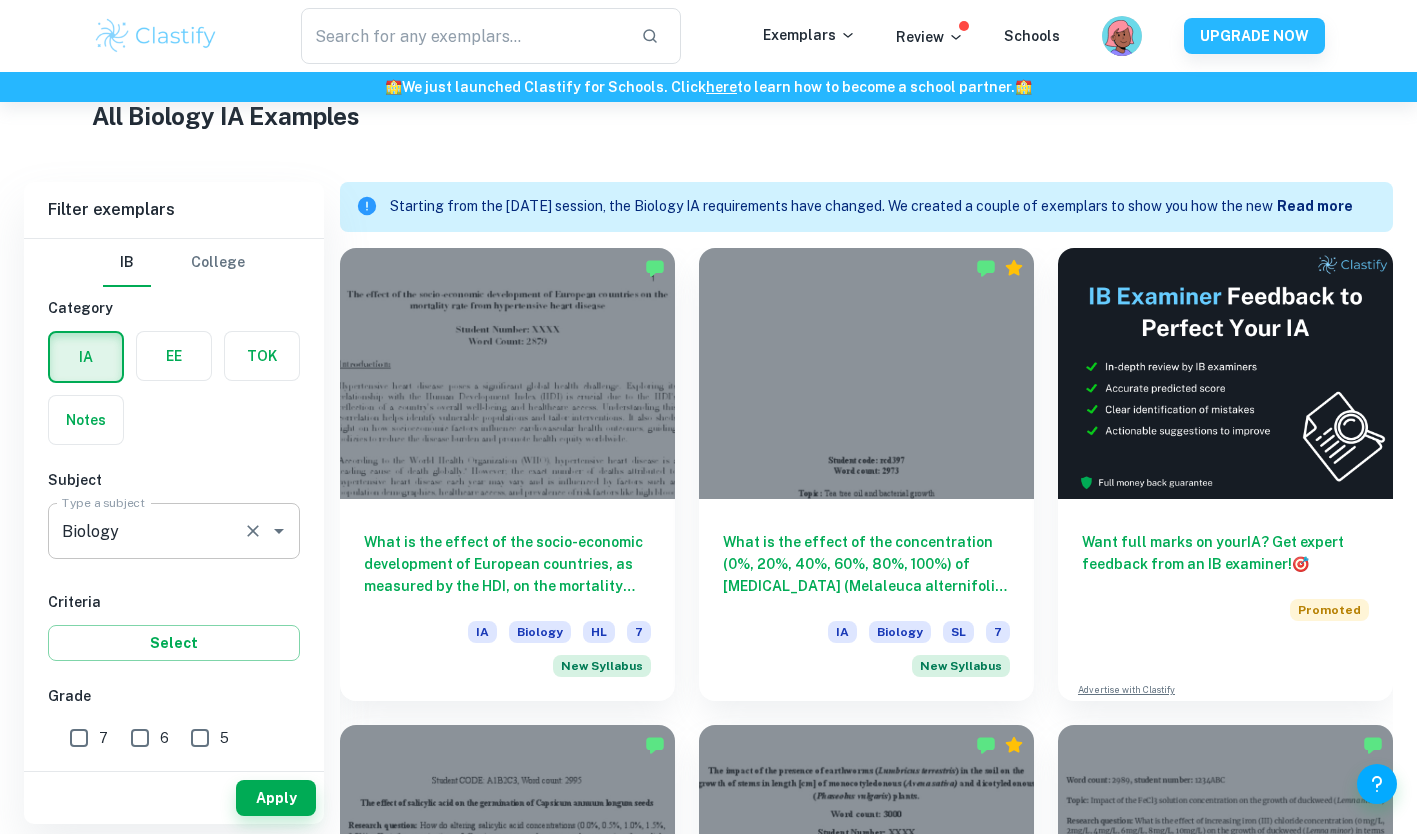 click 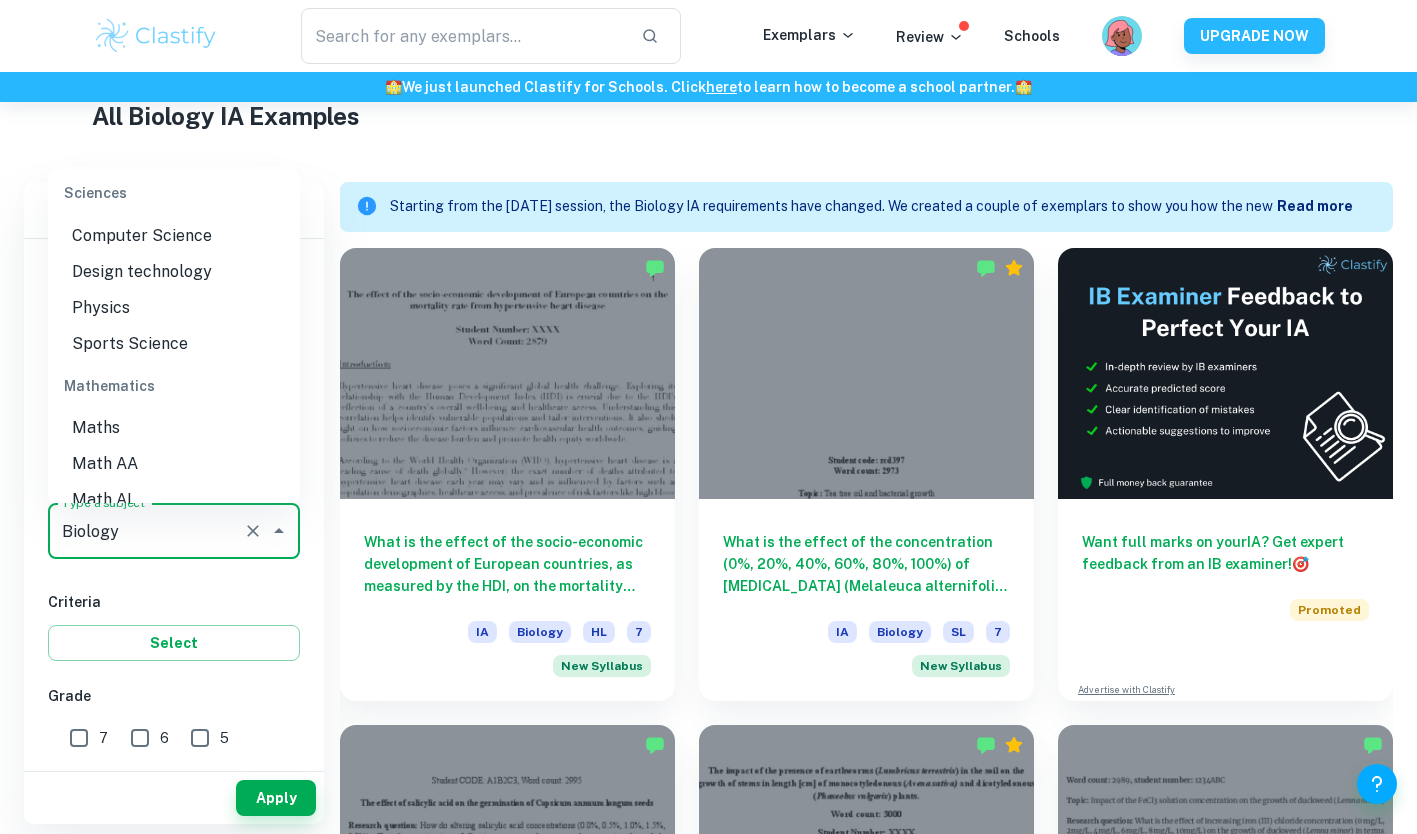 scroll, scrollTop: 2547, scrollLeft: 0, axis: vertical 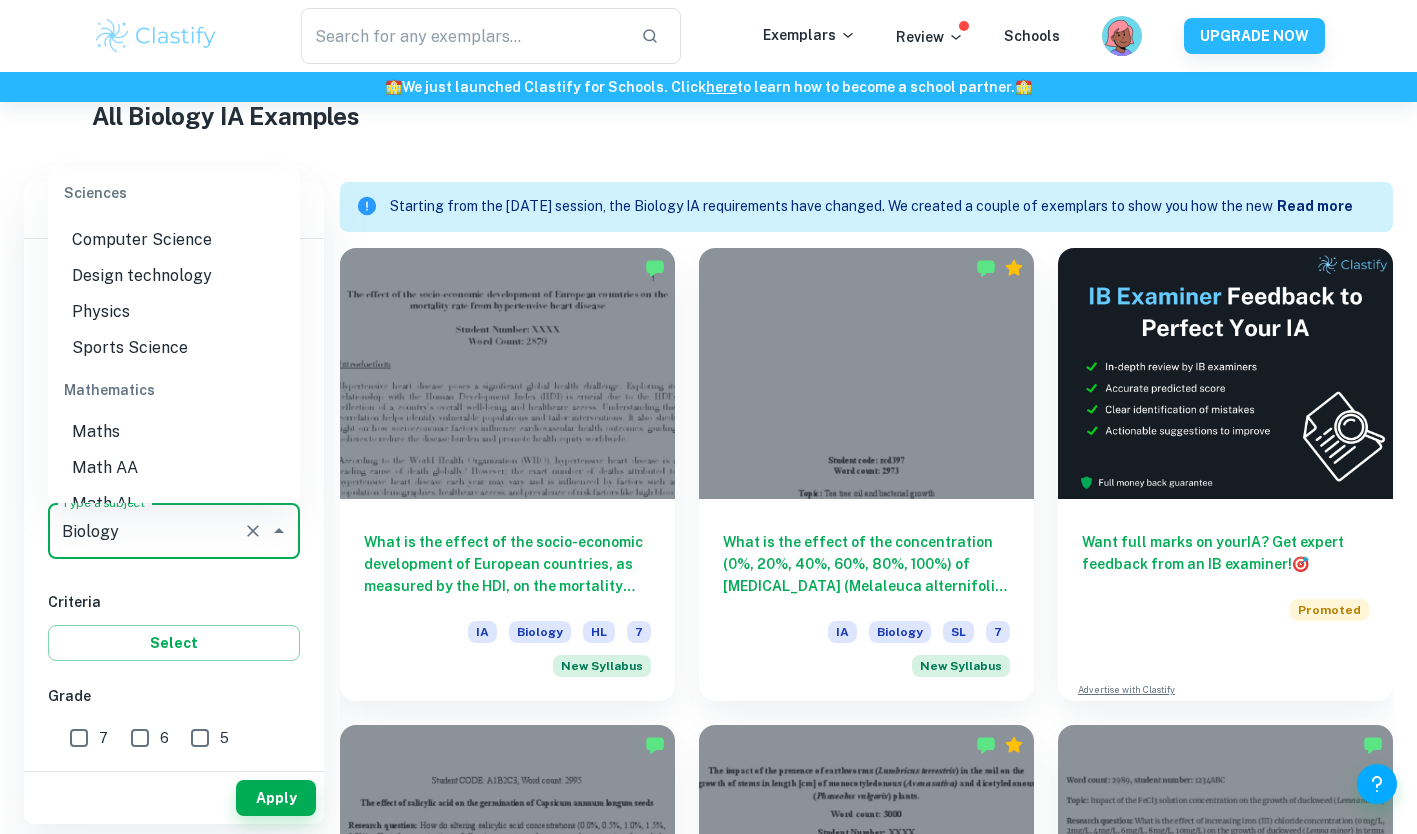 click on "Maths" at bounding box center (174, 432) 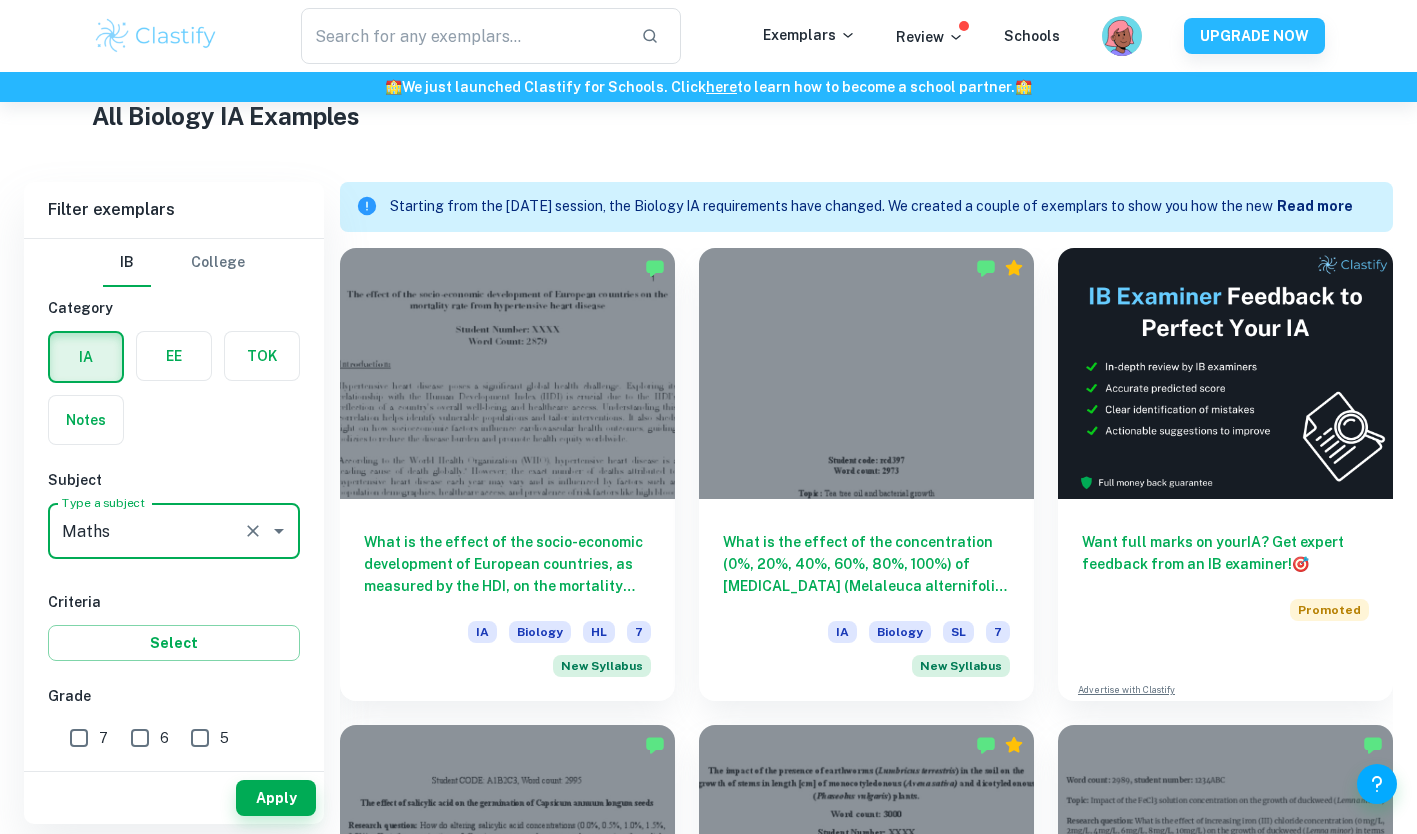 click 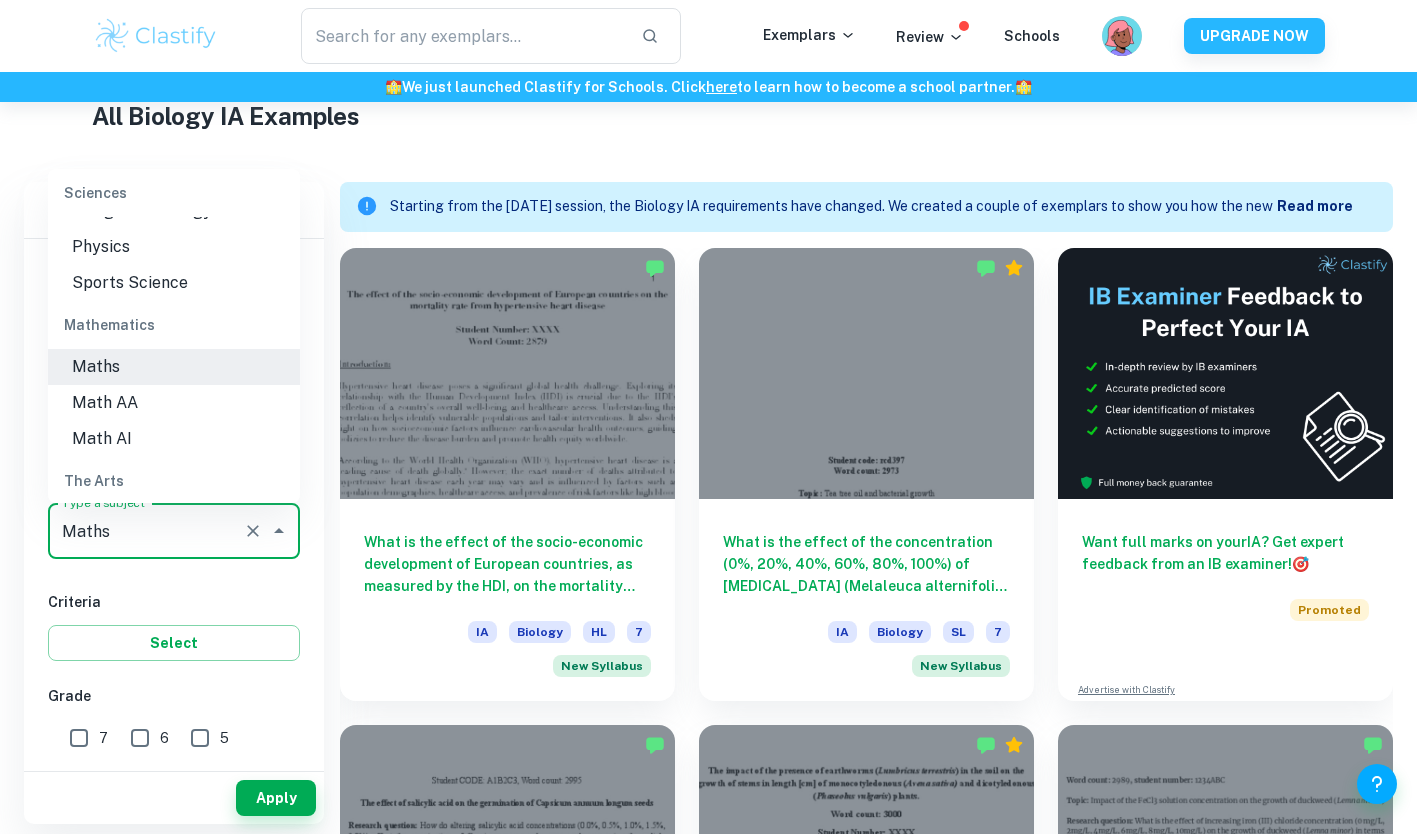 scroll, scrollTop: 2631, scrollLeft: 0, axis: vertical 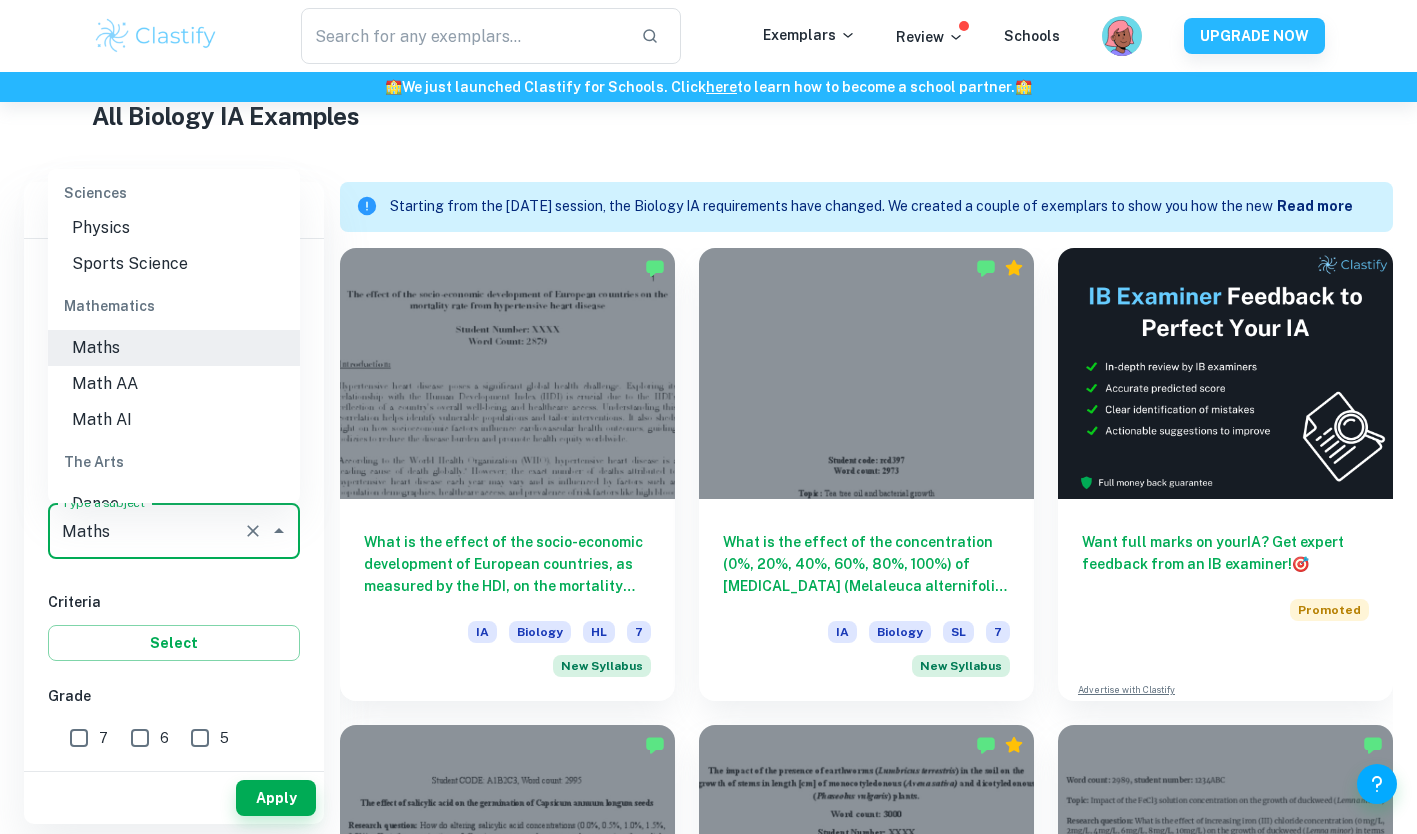 click on "Math AI" at bounding box center (174, 420) 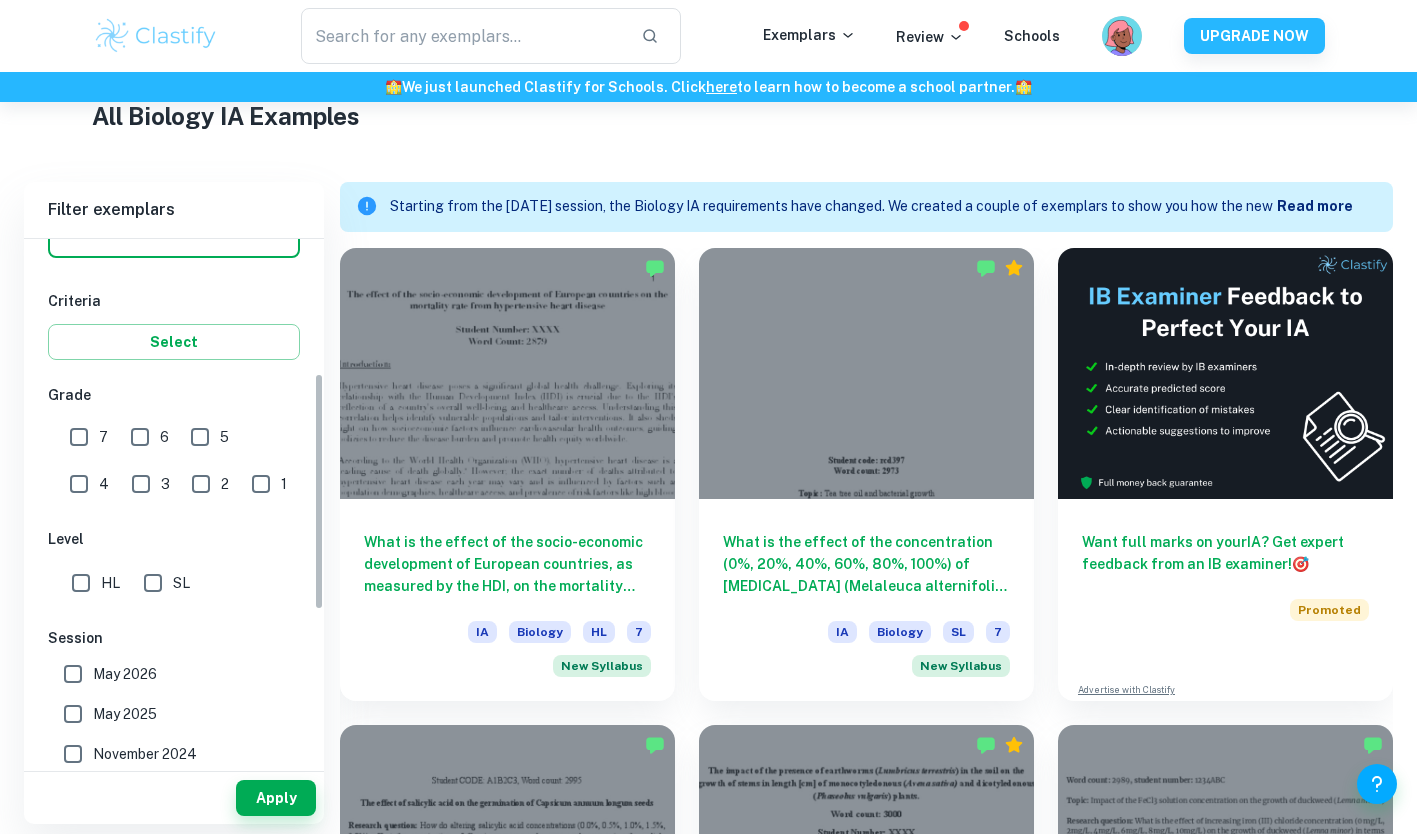 scroll, scrollTop: 306, scrollLeft: 0, axis: vertical 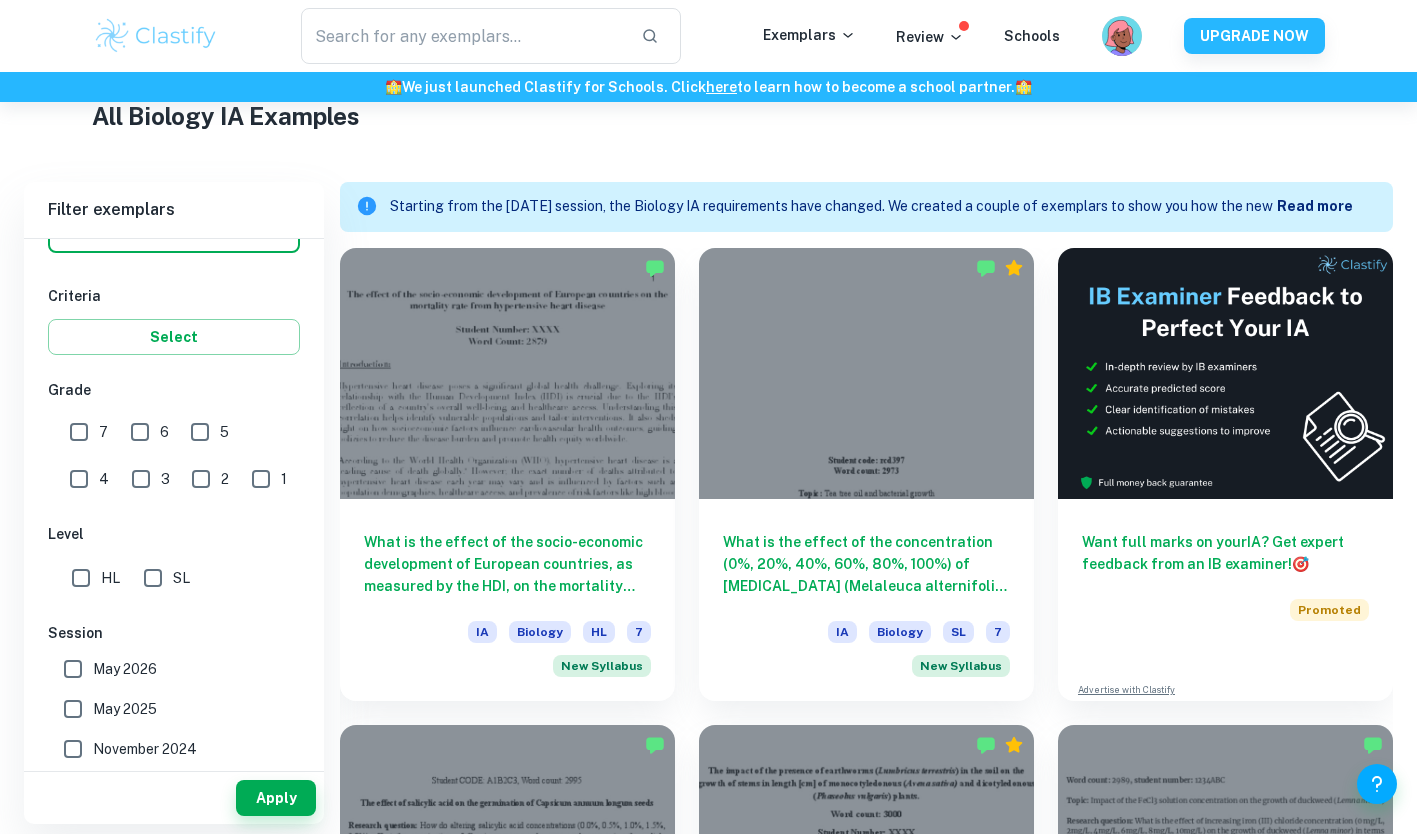 click on "7" at bounding box center [79, 432] 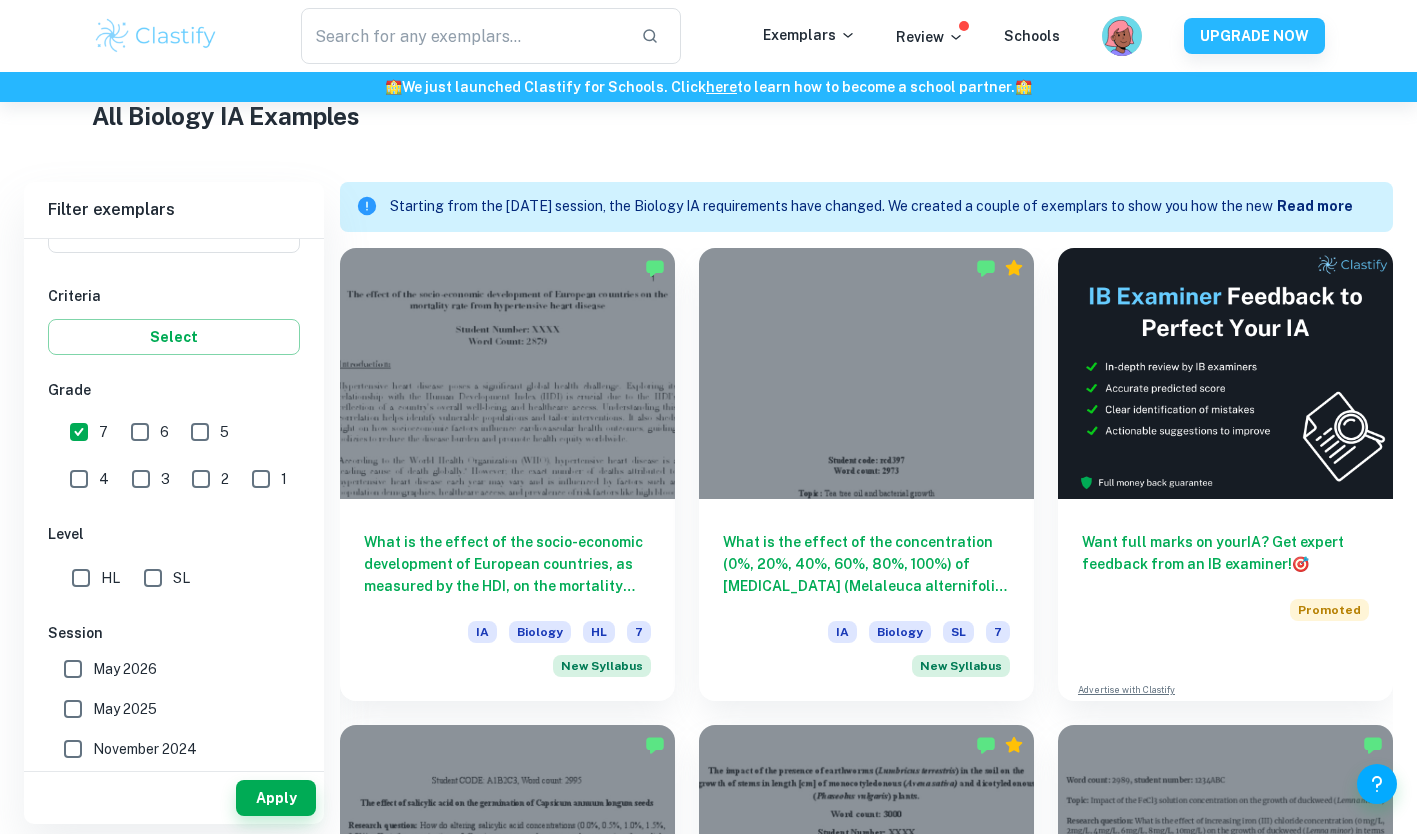 click on "6" at bounding box center [140, 432] 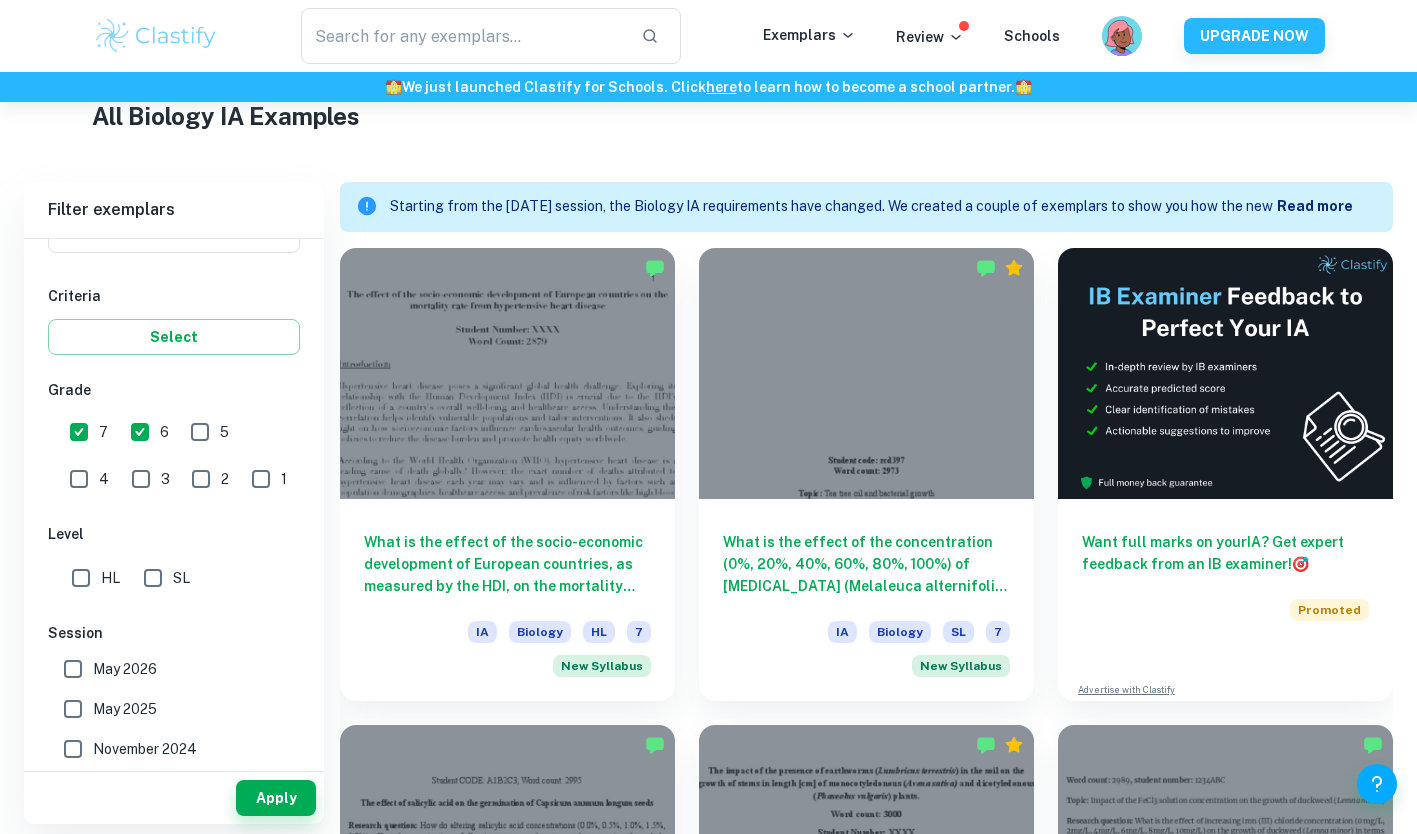 click on "5" at bounding box center [200, 432] 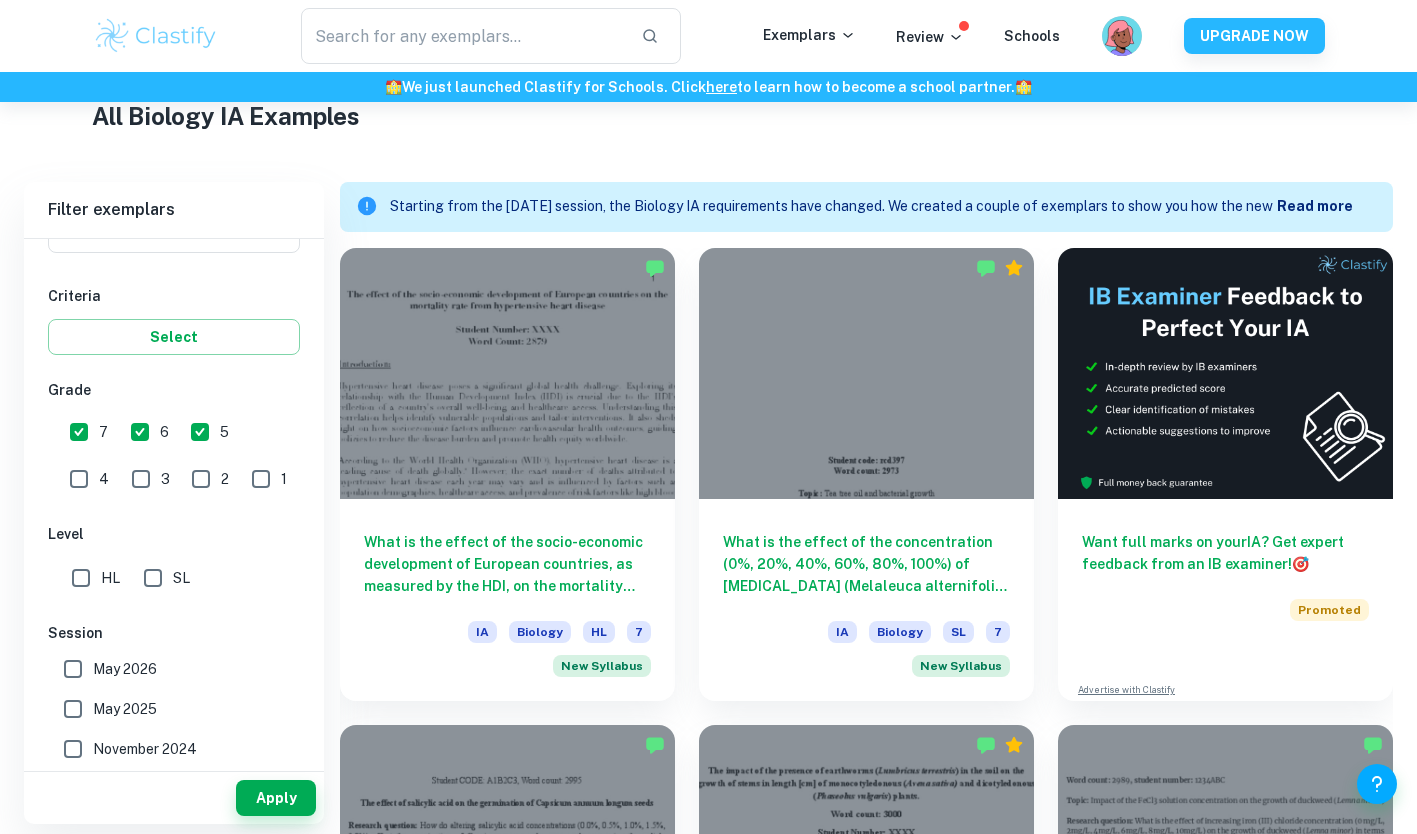 click on "SL" at bounding box center [153, 578] 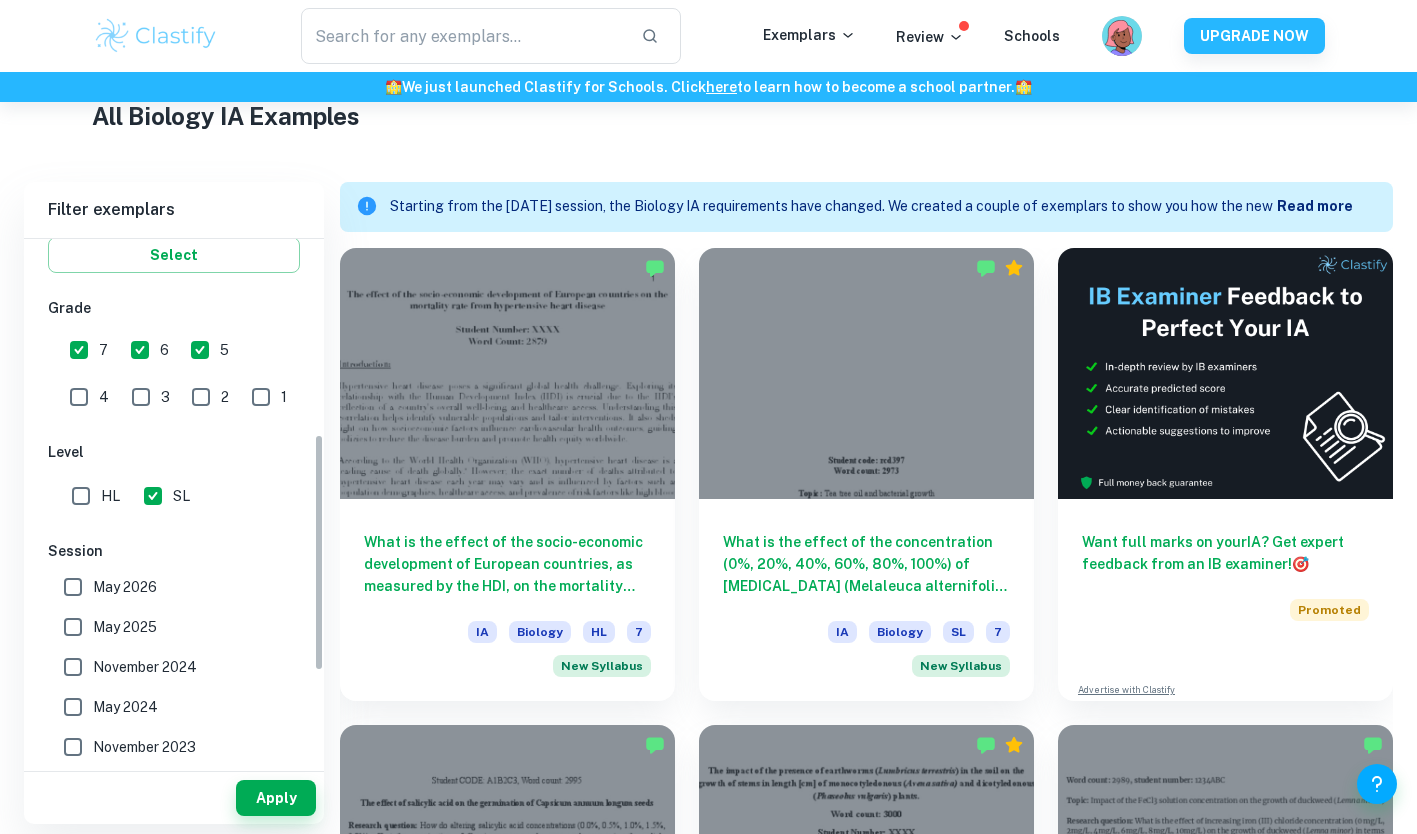 scroll, scrollTop: 453, scrollLeft: 0, axis: vertical 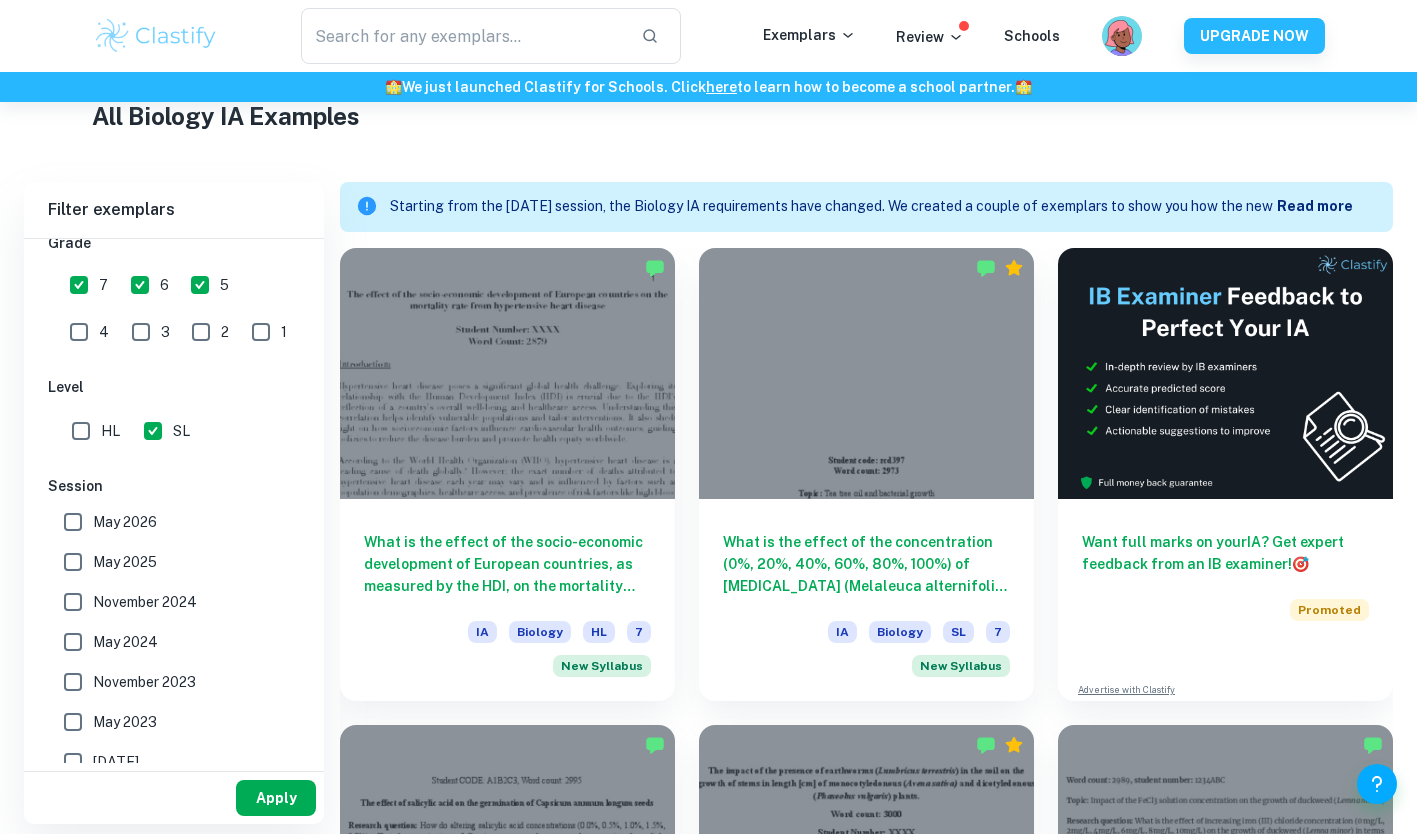 click on "Apply" at bounding box center [276, 798] 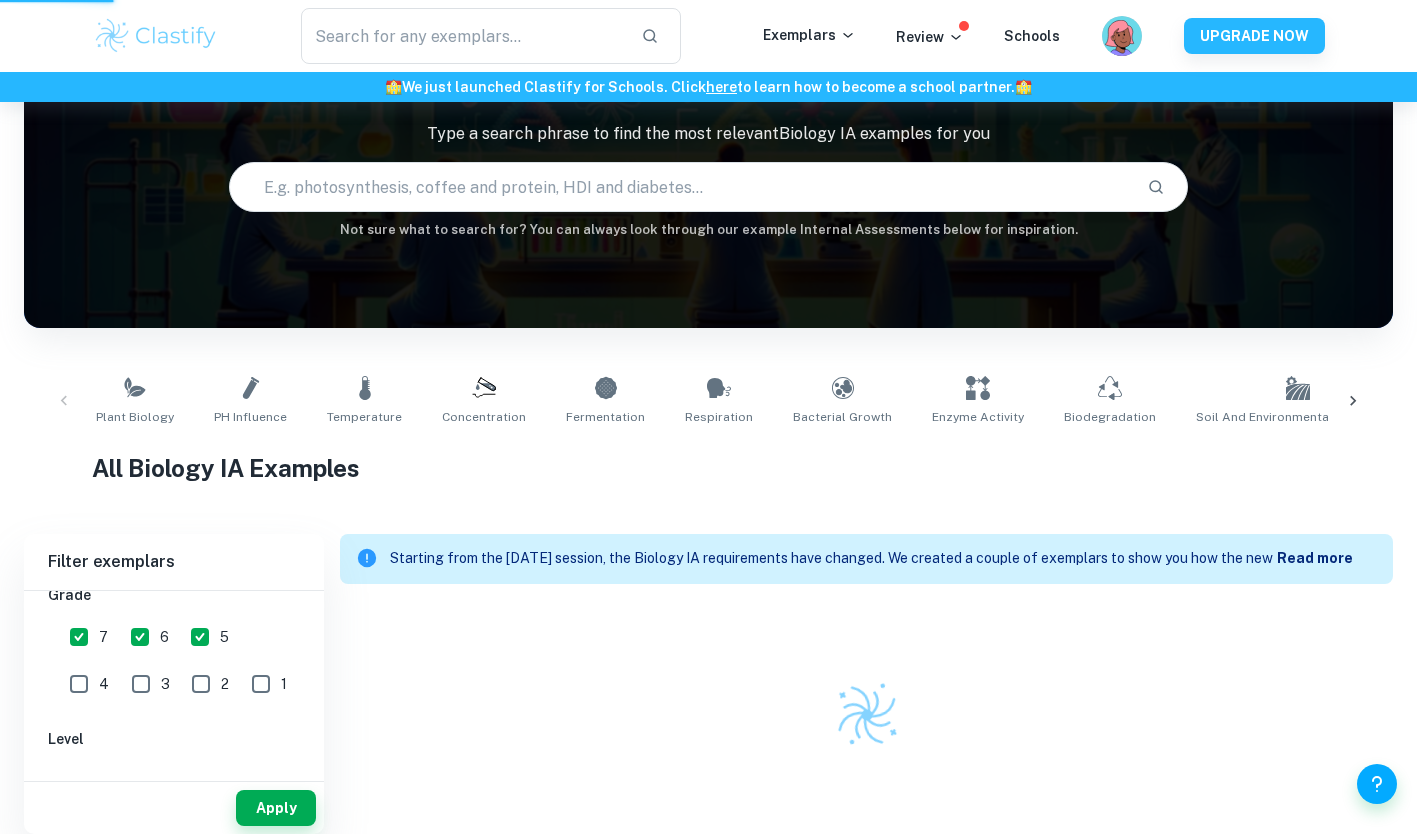 scroll, scrollTop: 140, scrollLeft: 0, axis: vertical 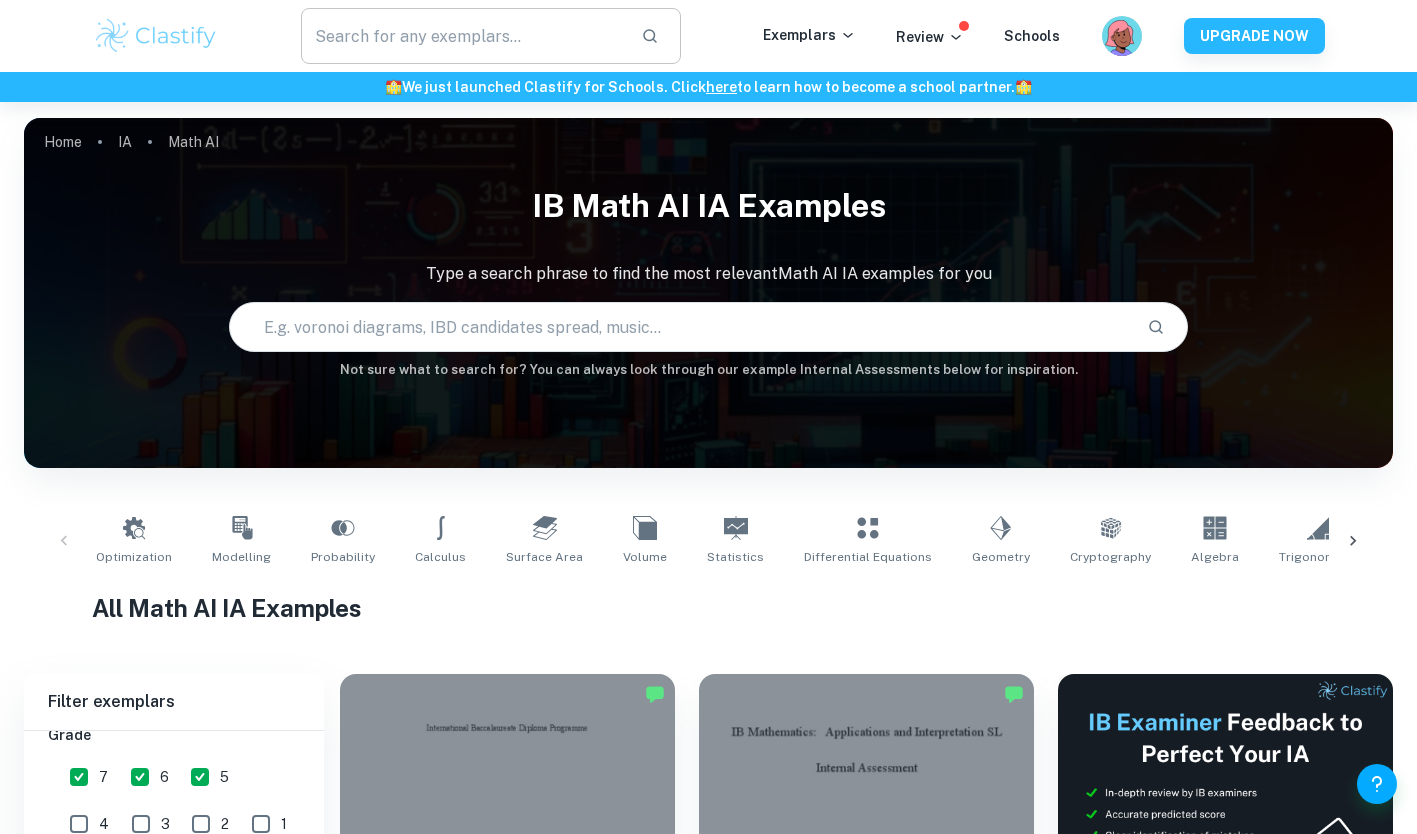 click at bounding box center [463, 36] 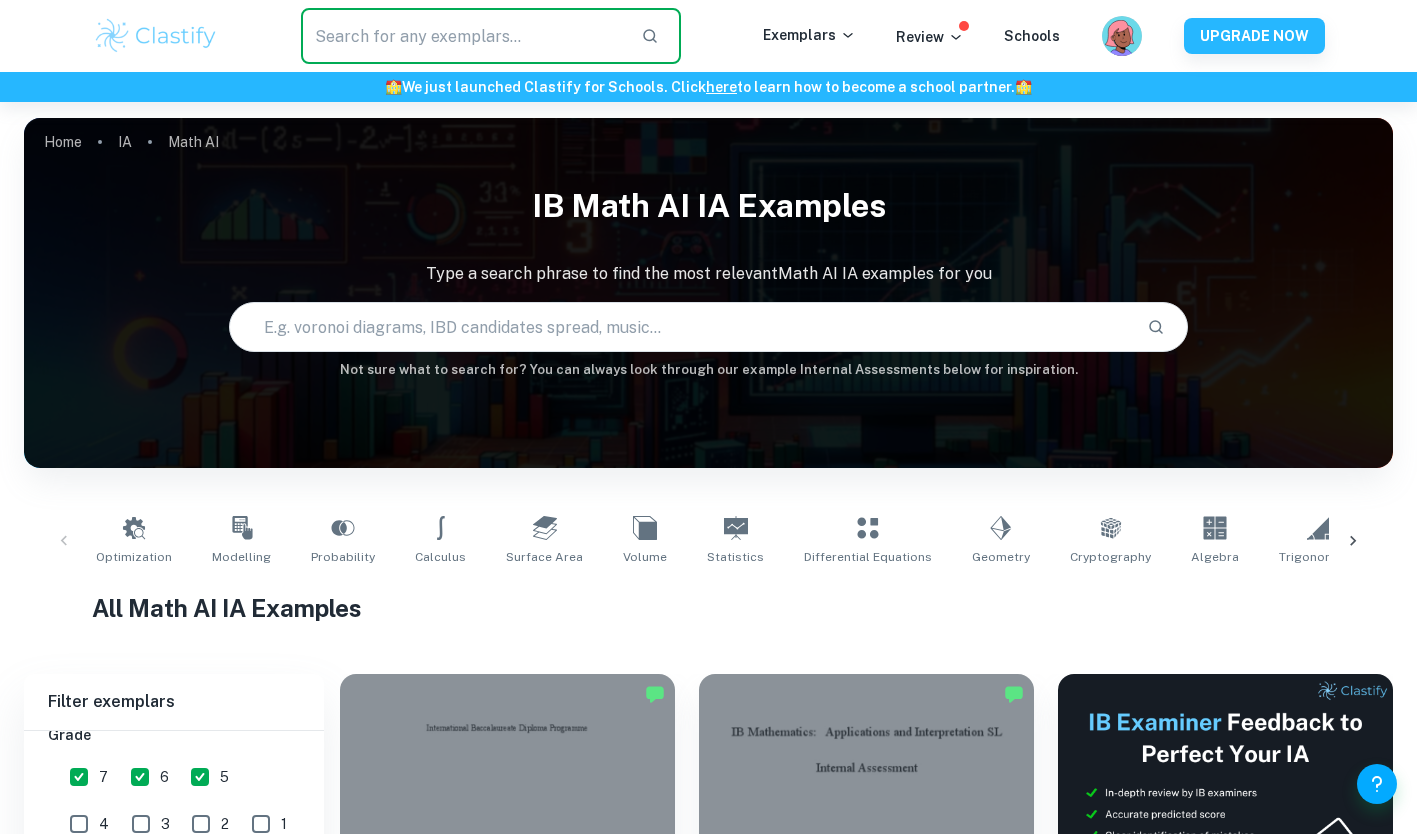 click at bounding box center (680, 327) 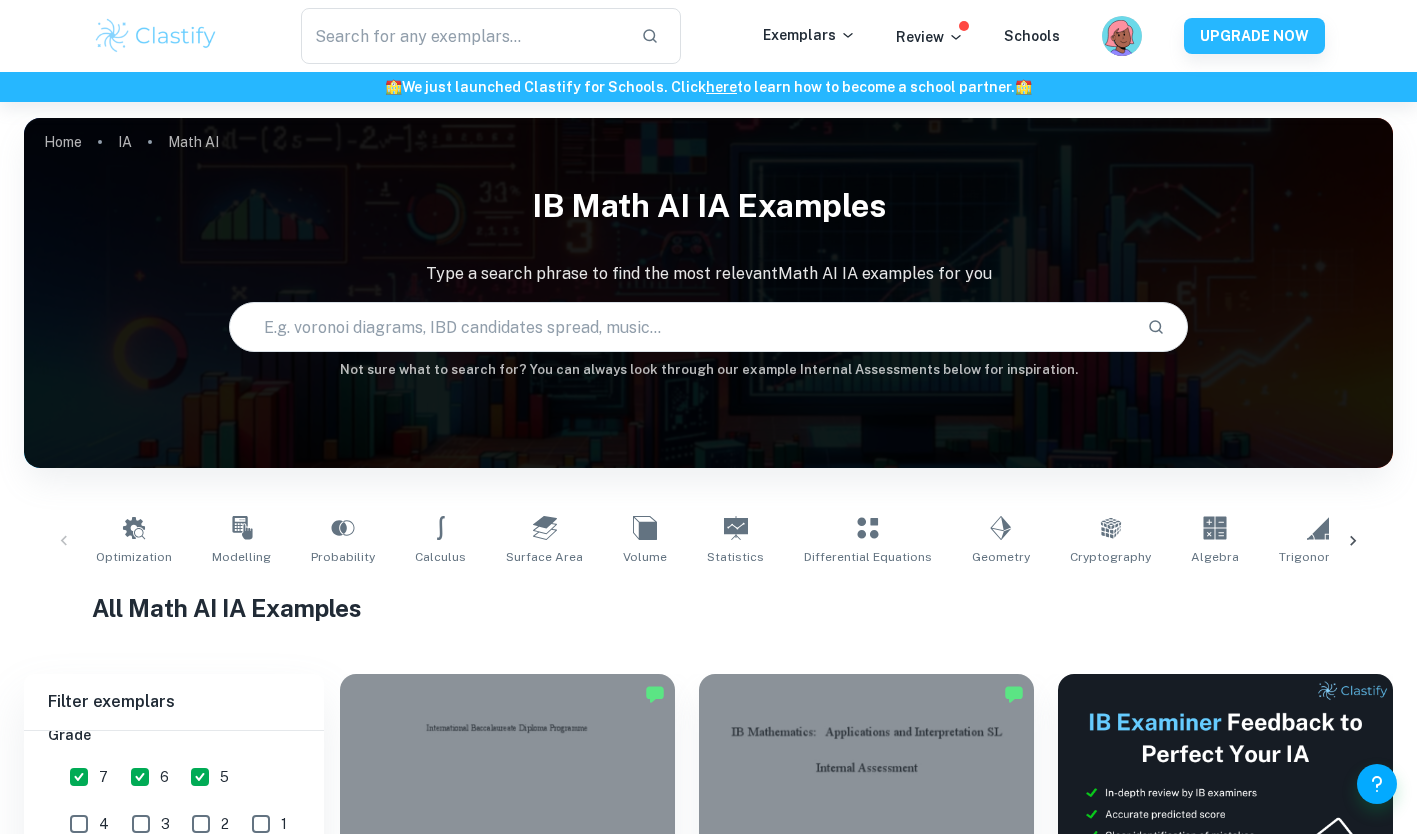 click at bounding box center (680, 327) 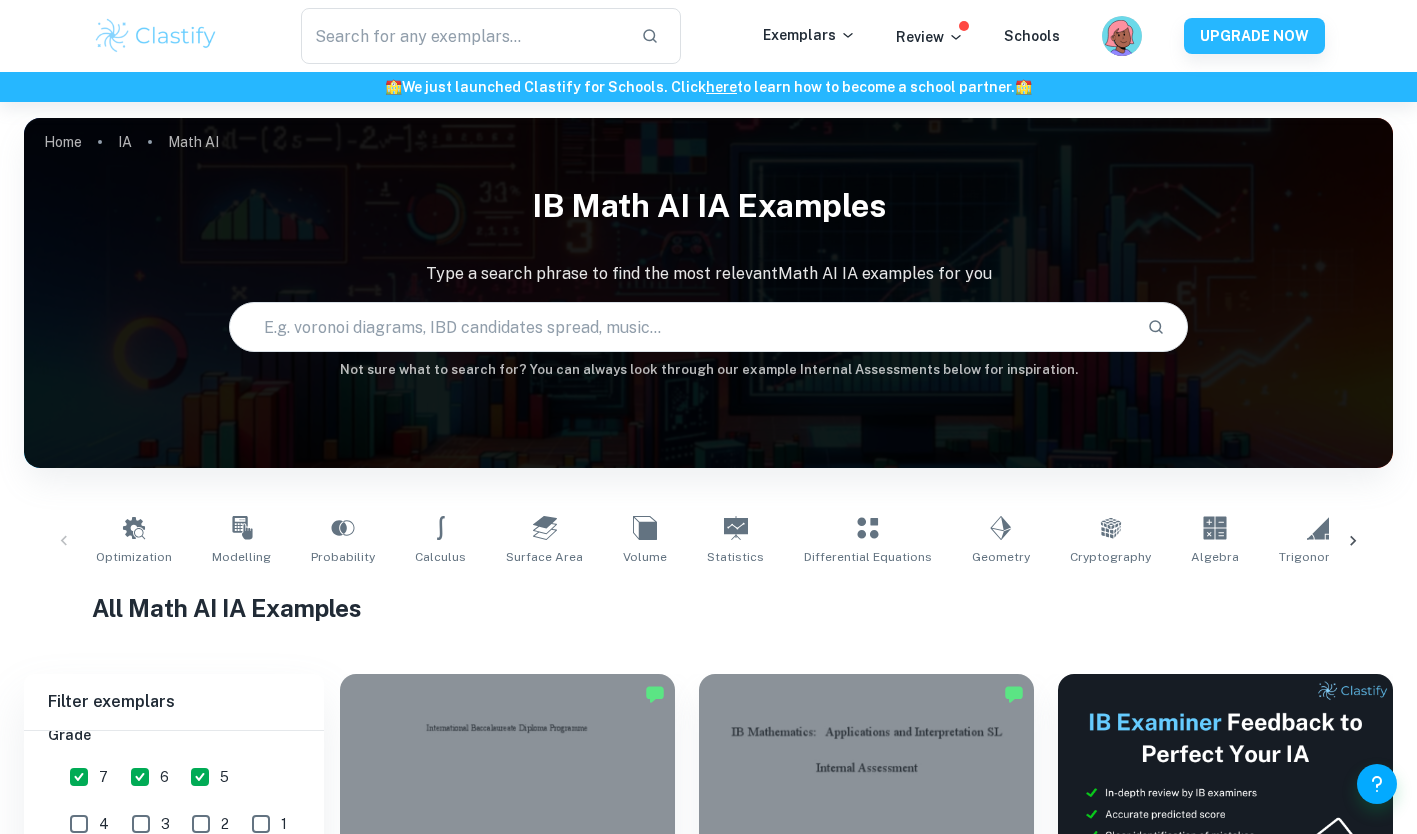 click at bounding box center (680, 327) 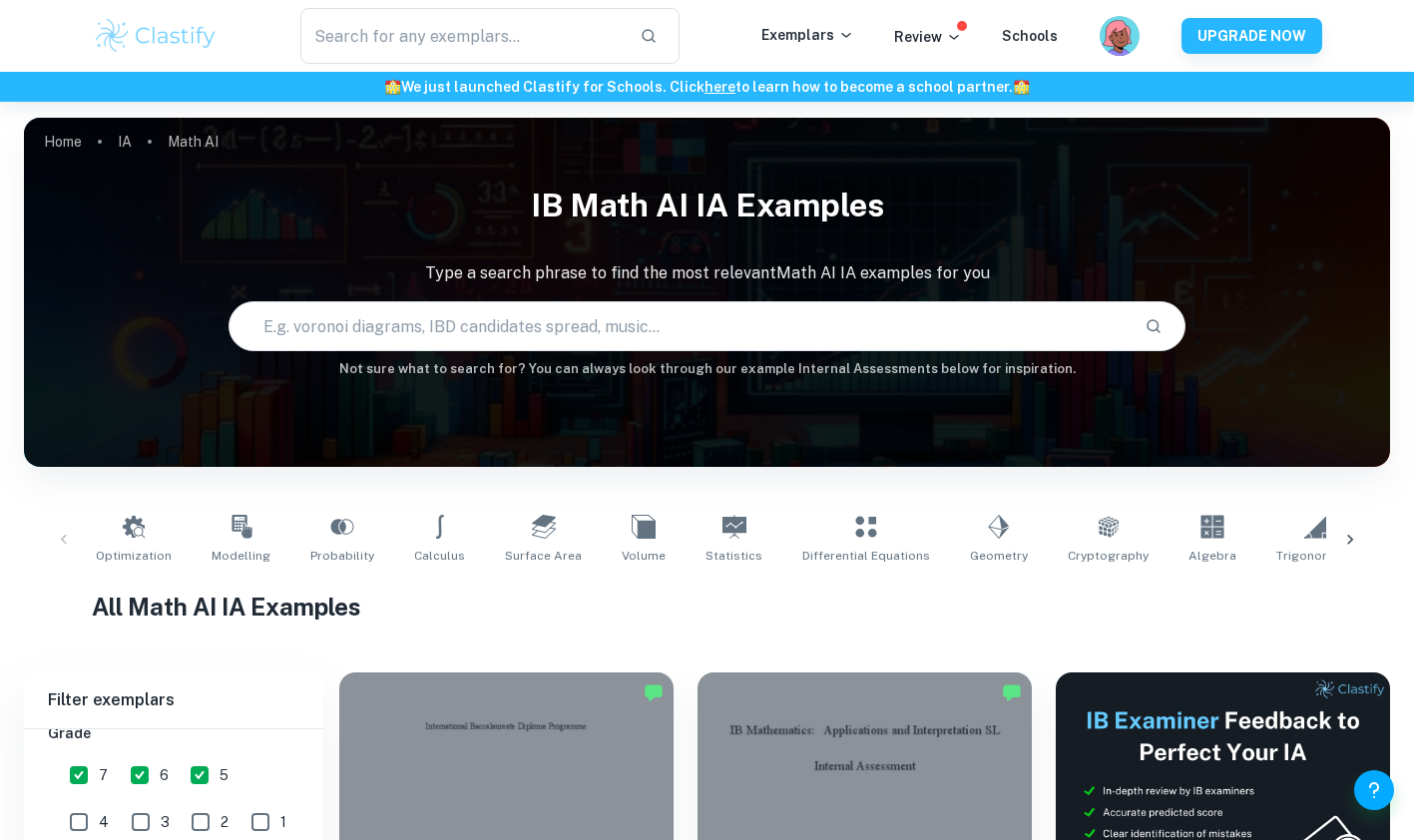 click at bounding box center (679, 326) 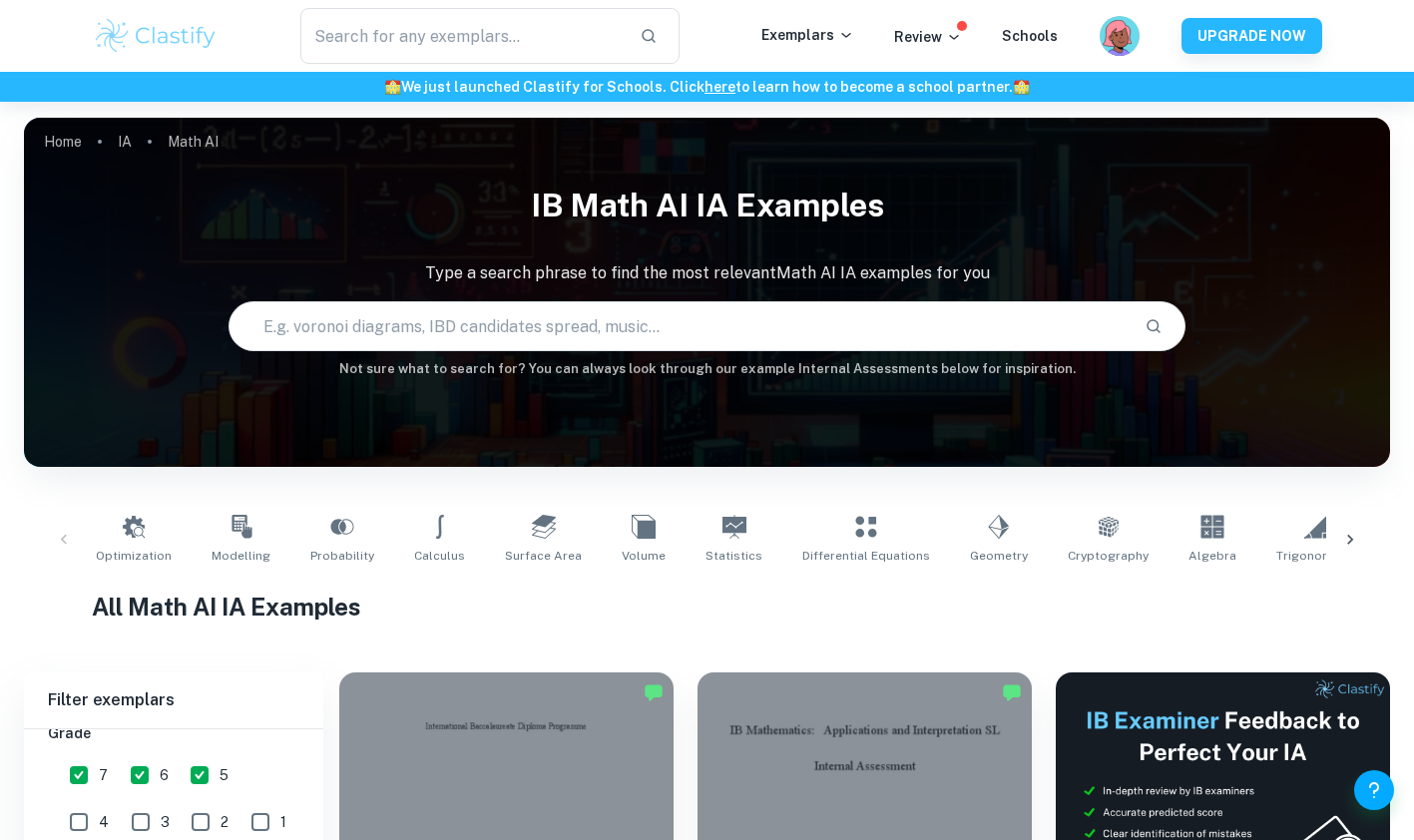 click on "IB Math AI IA examples Type a search phrase to find the most relevant  Math AI   IA    examples for you ​ Not sure what to search for? You can always look through our example Internal Assessments below for inspiration." at bounding box center [707, 284] 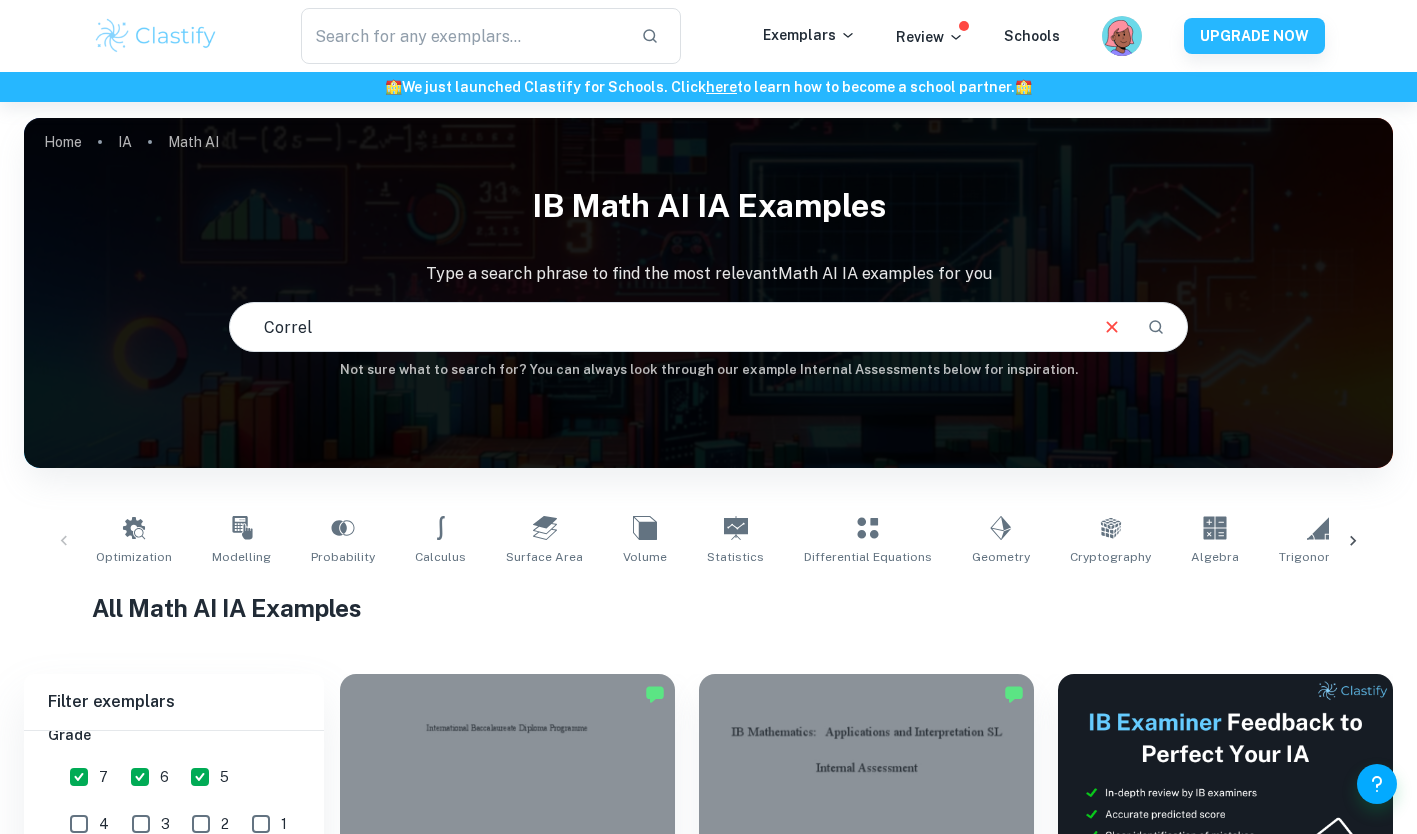 type on "Correl" 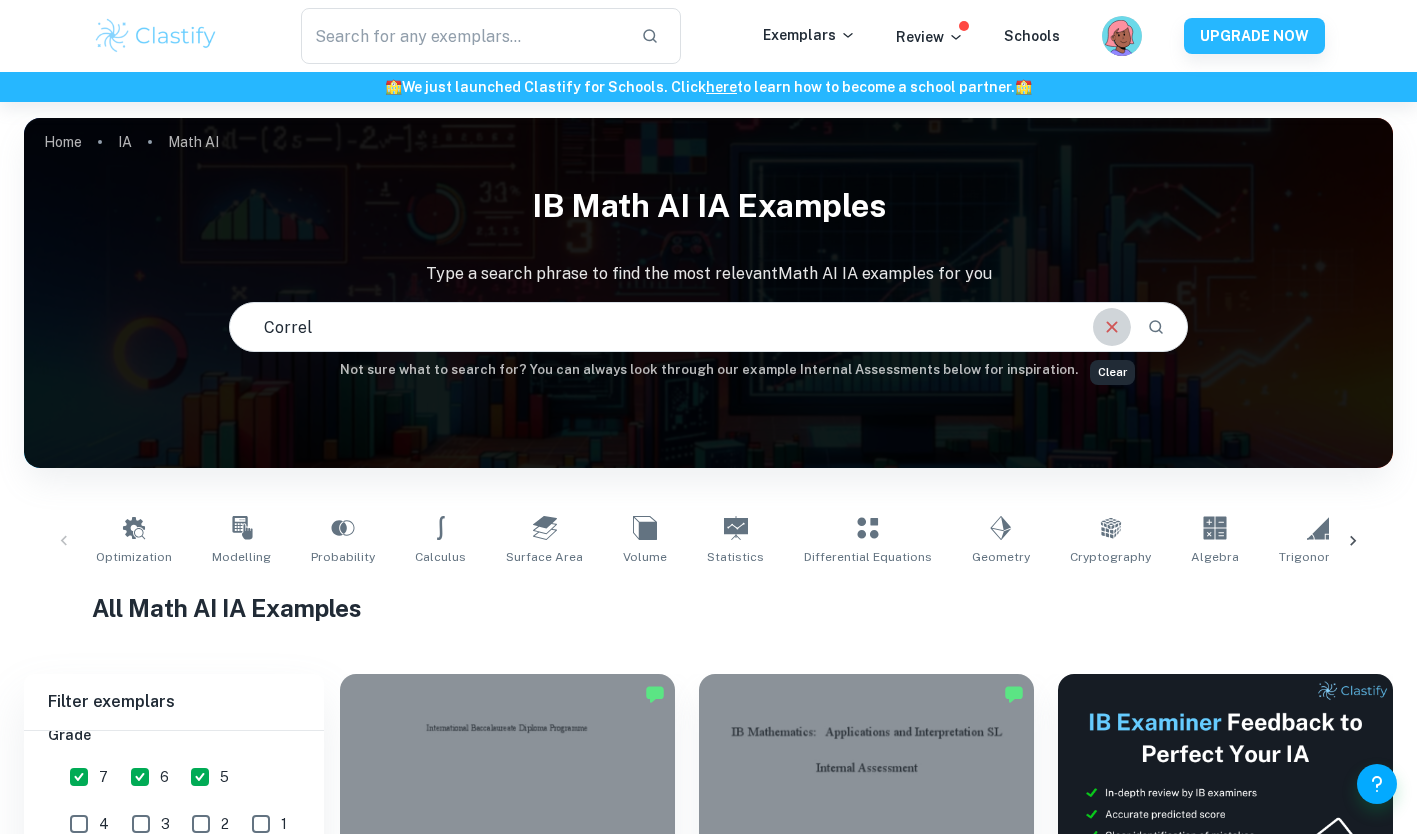 click on "Correl" at bounding box center (657, 327) 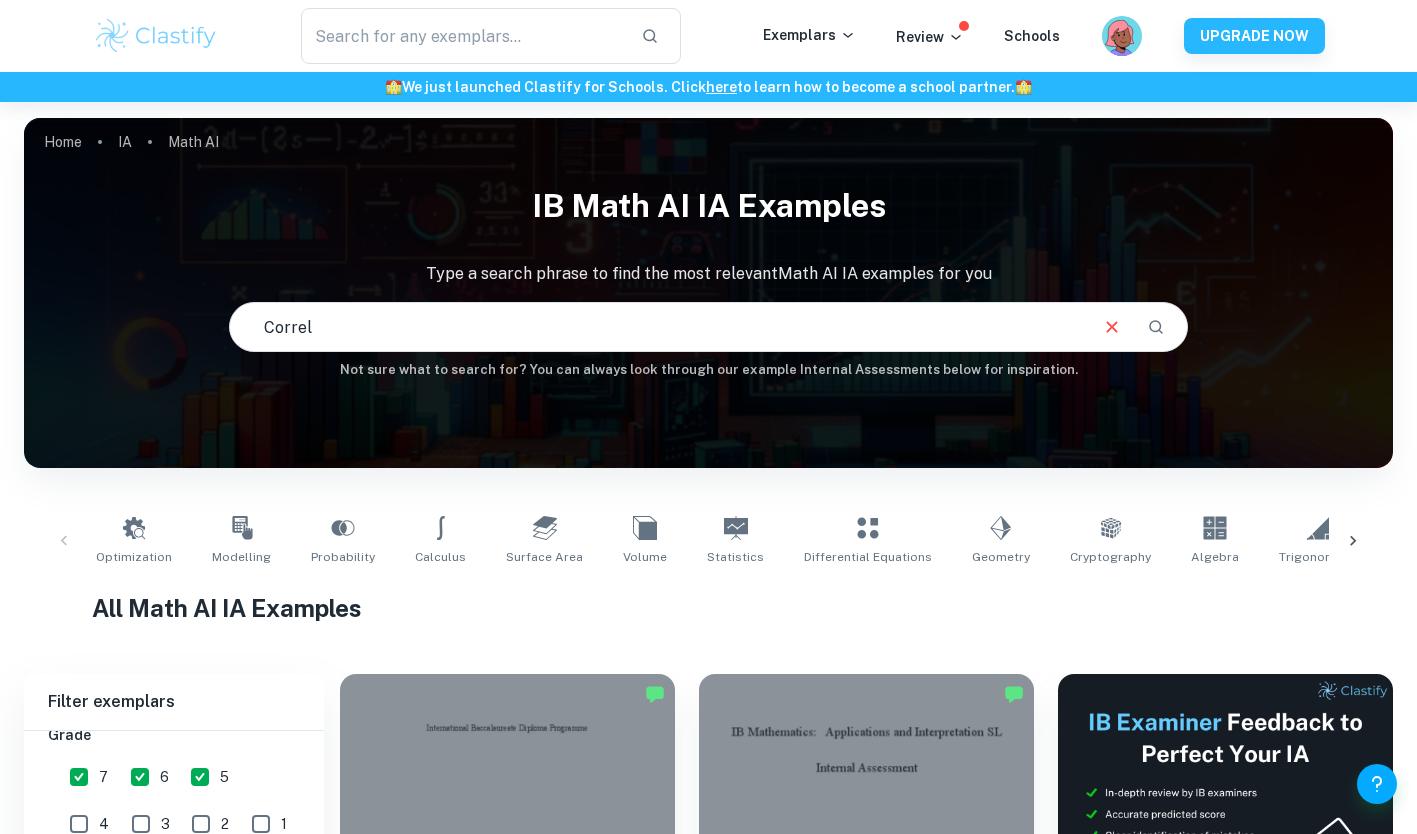 click on "Correl" at bounding box center [657, 327] 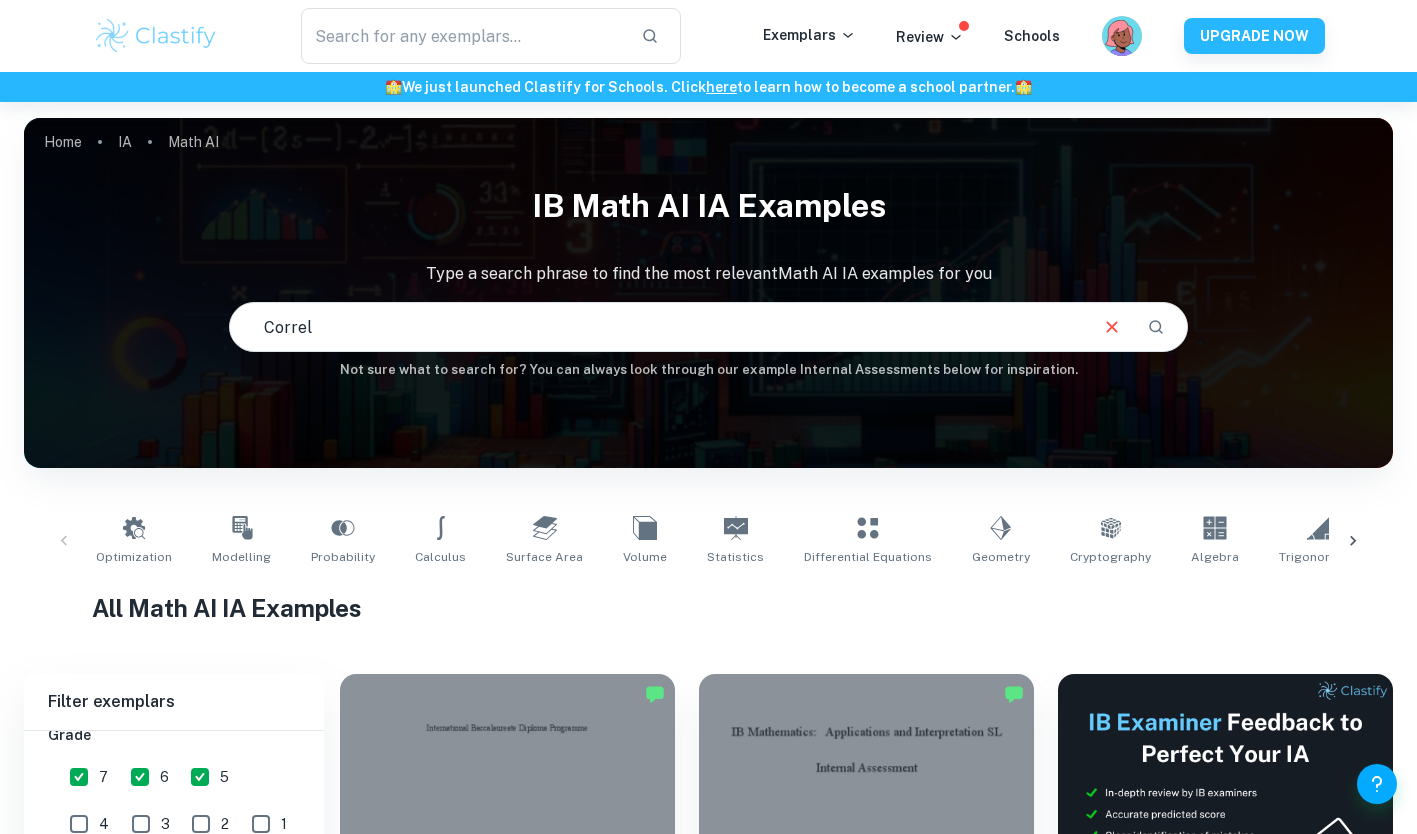 click on "Correl" at bounding box center (657, 327) 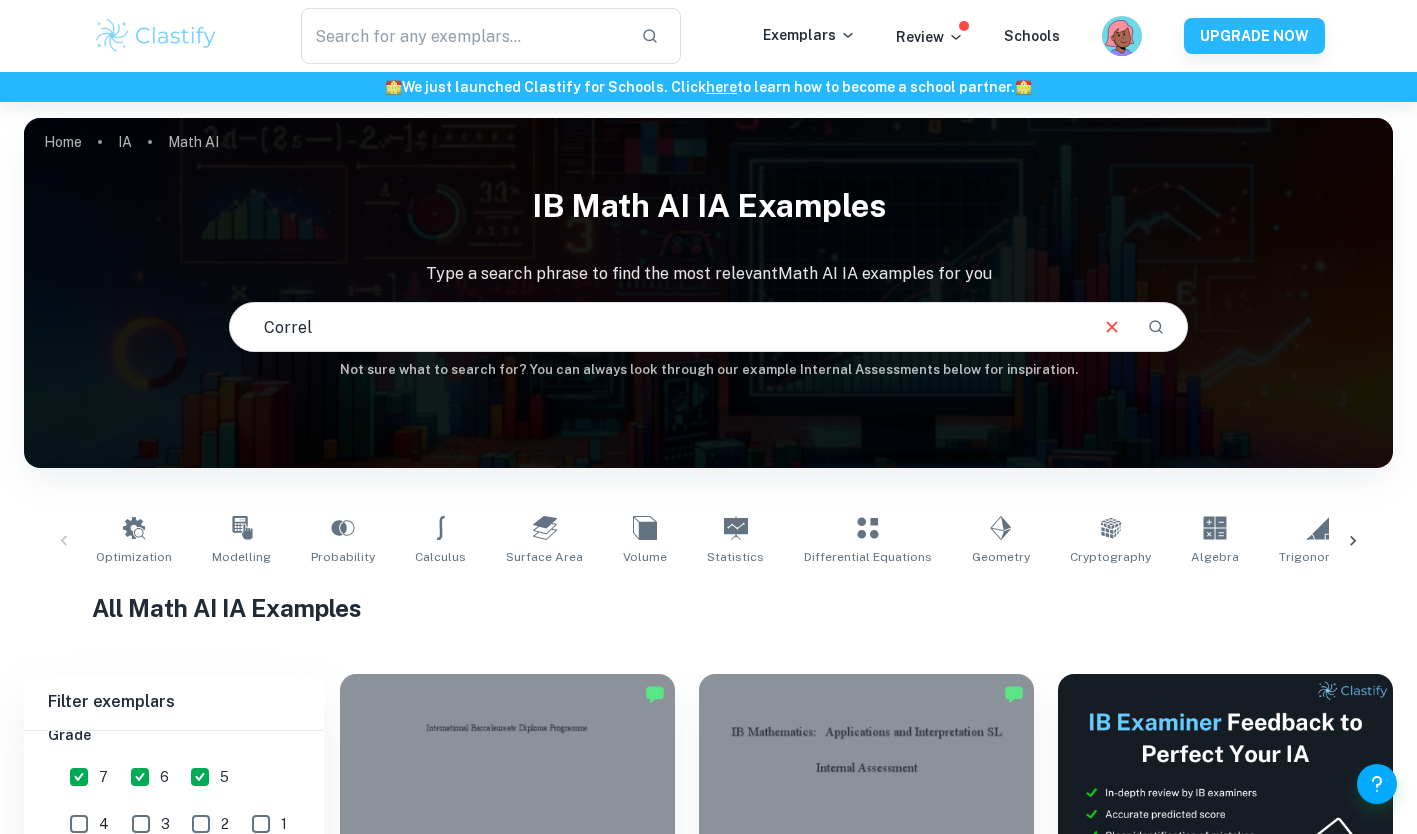 click on "Correl" at bounding box center [657, 327] 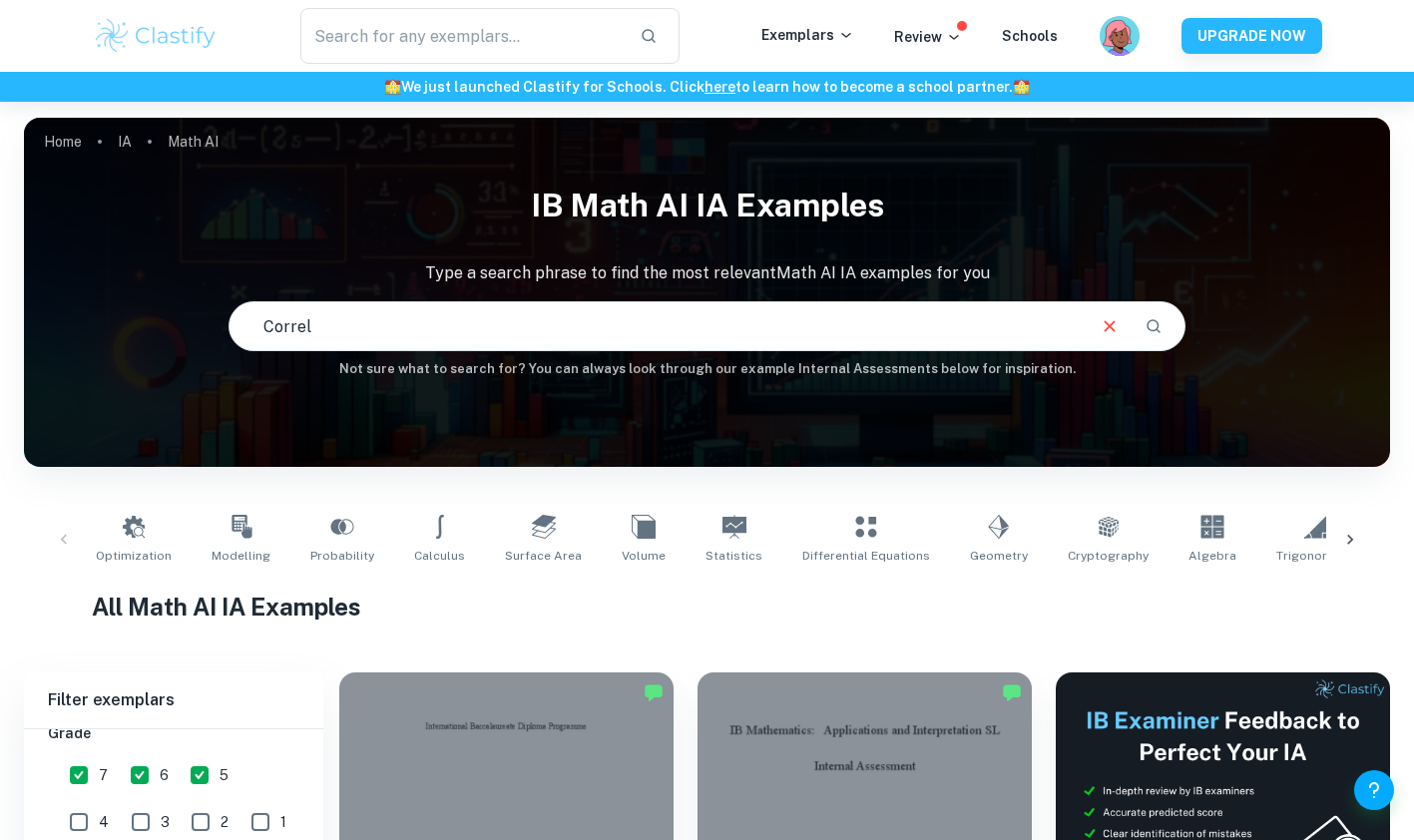click on "Correl" at bounding box center [656, 326] 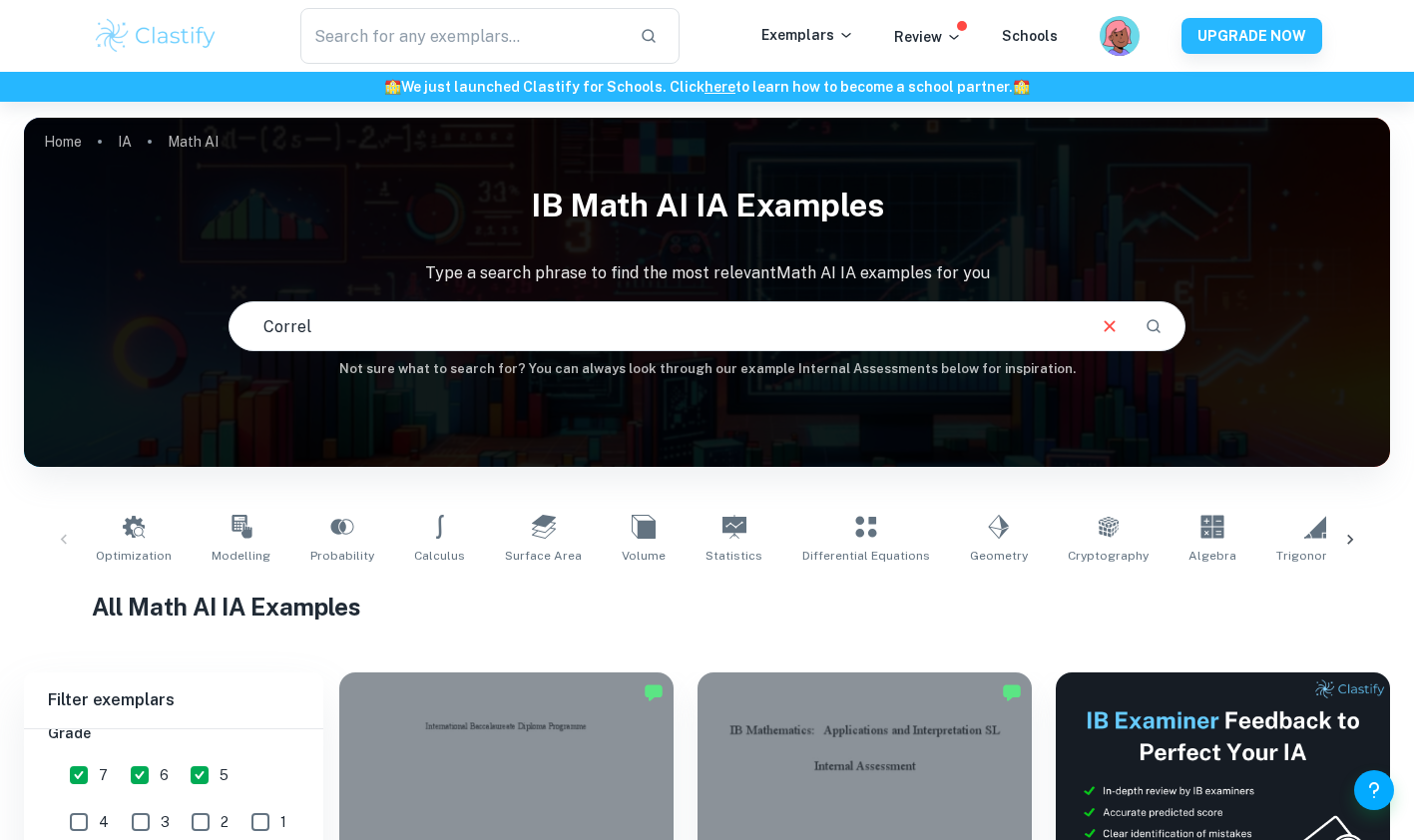 click on "Correl" at bounding box center [656, 326] 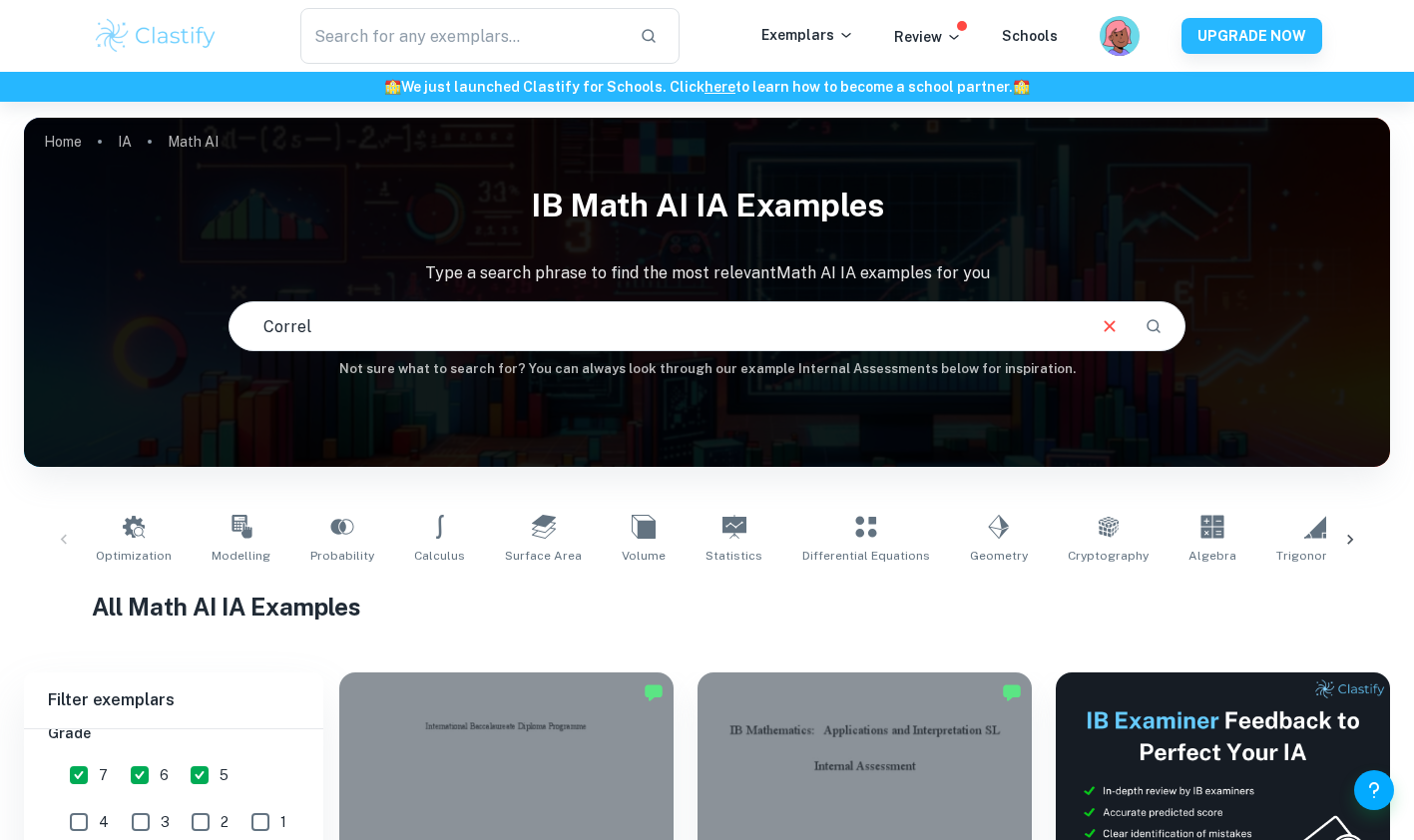 click 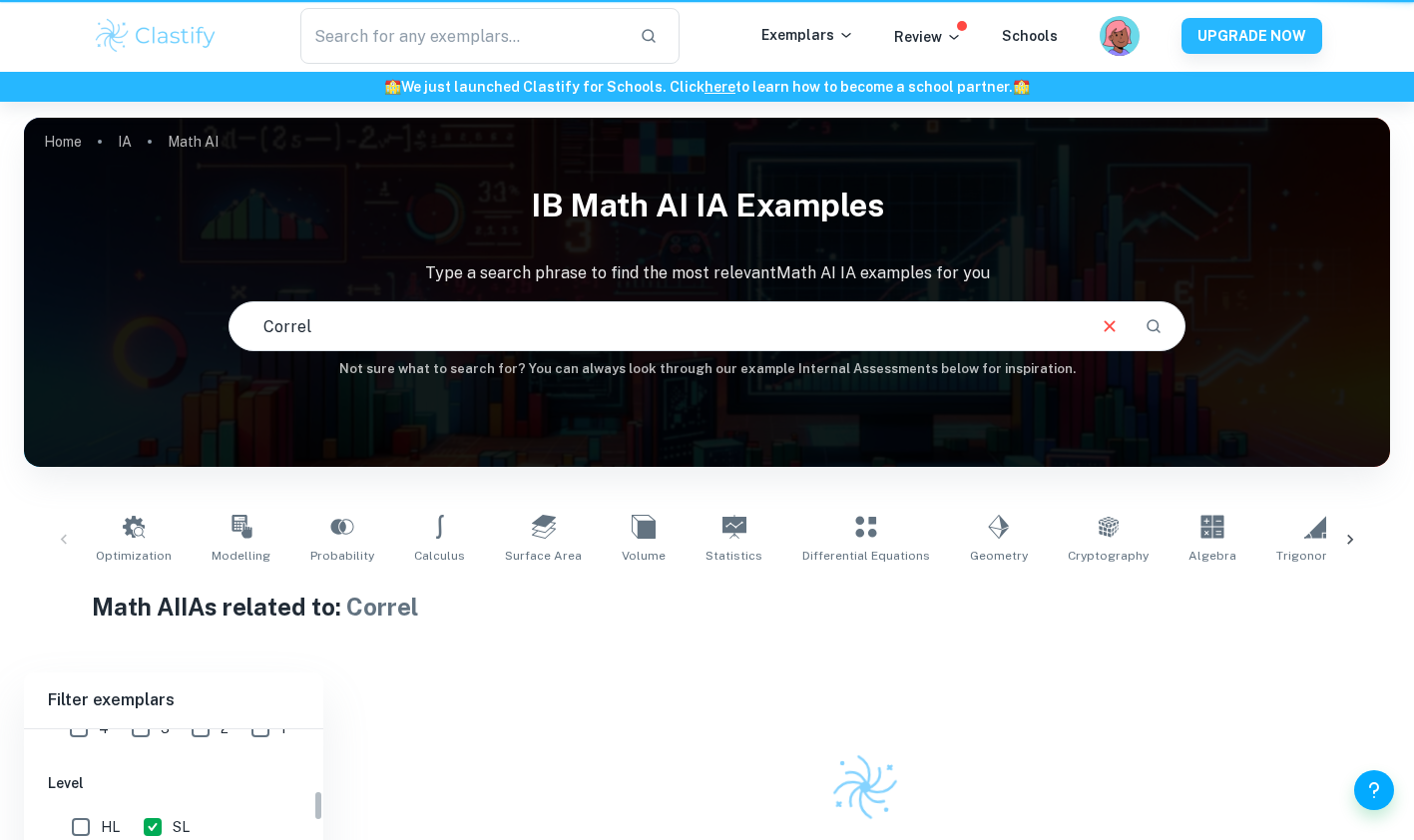 scroll, scrollTop: 358, scrollLeft: 0, axis: vertical 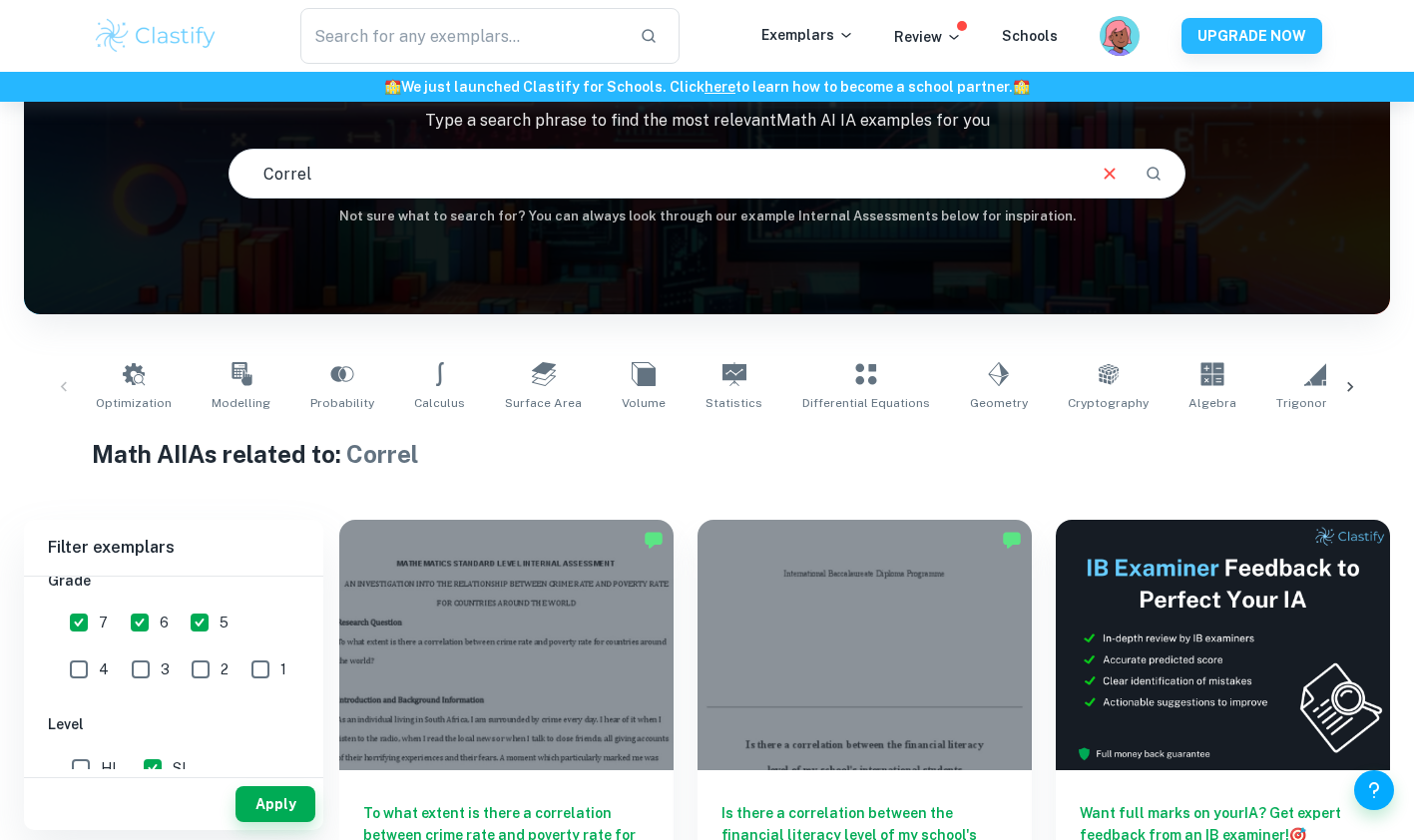 click on "Correl" at bounding box center (656, 174) 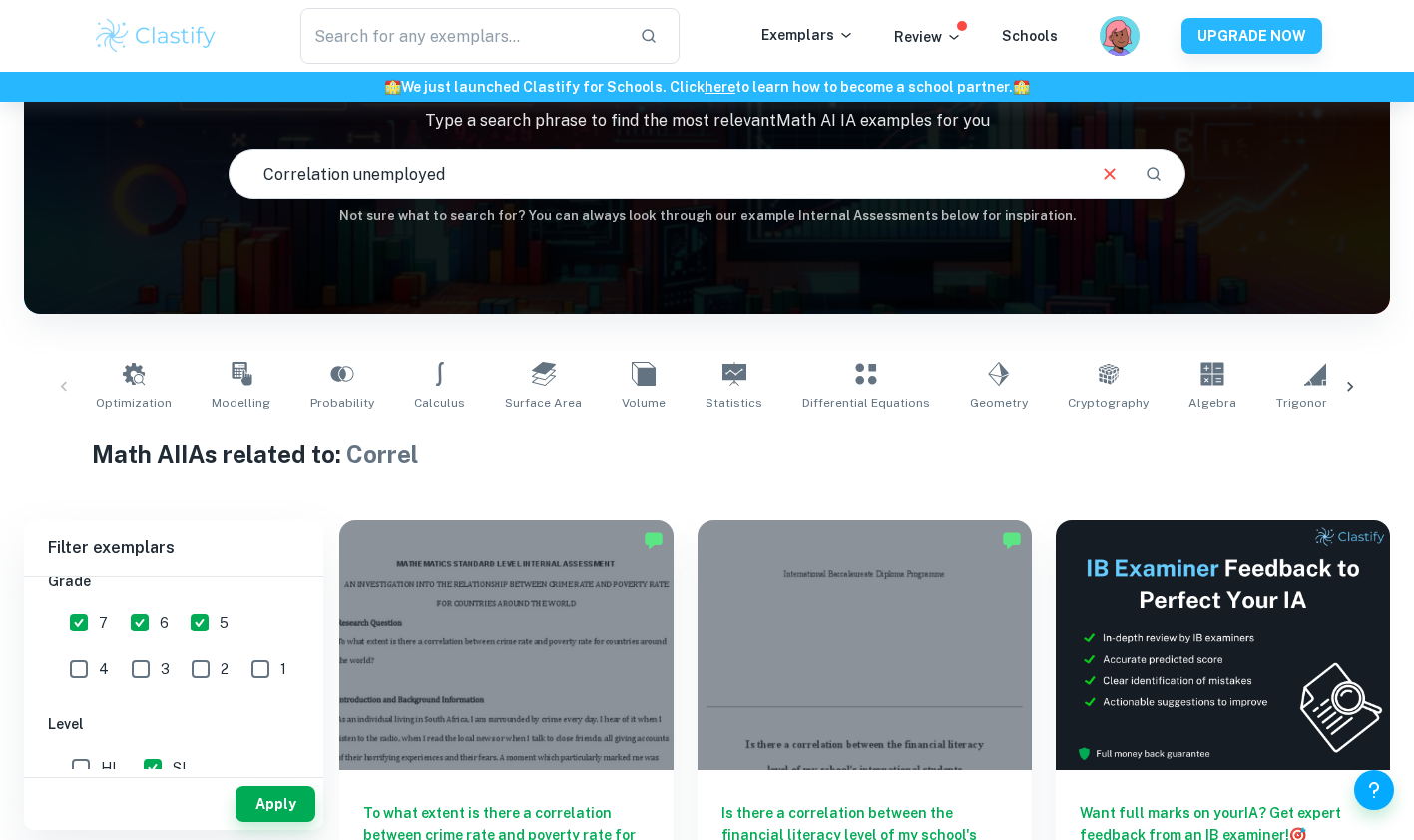 type on "Correlation unemployed" 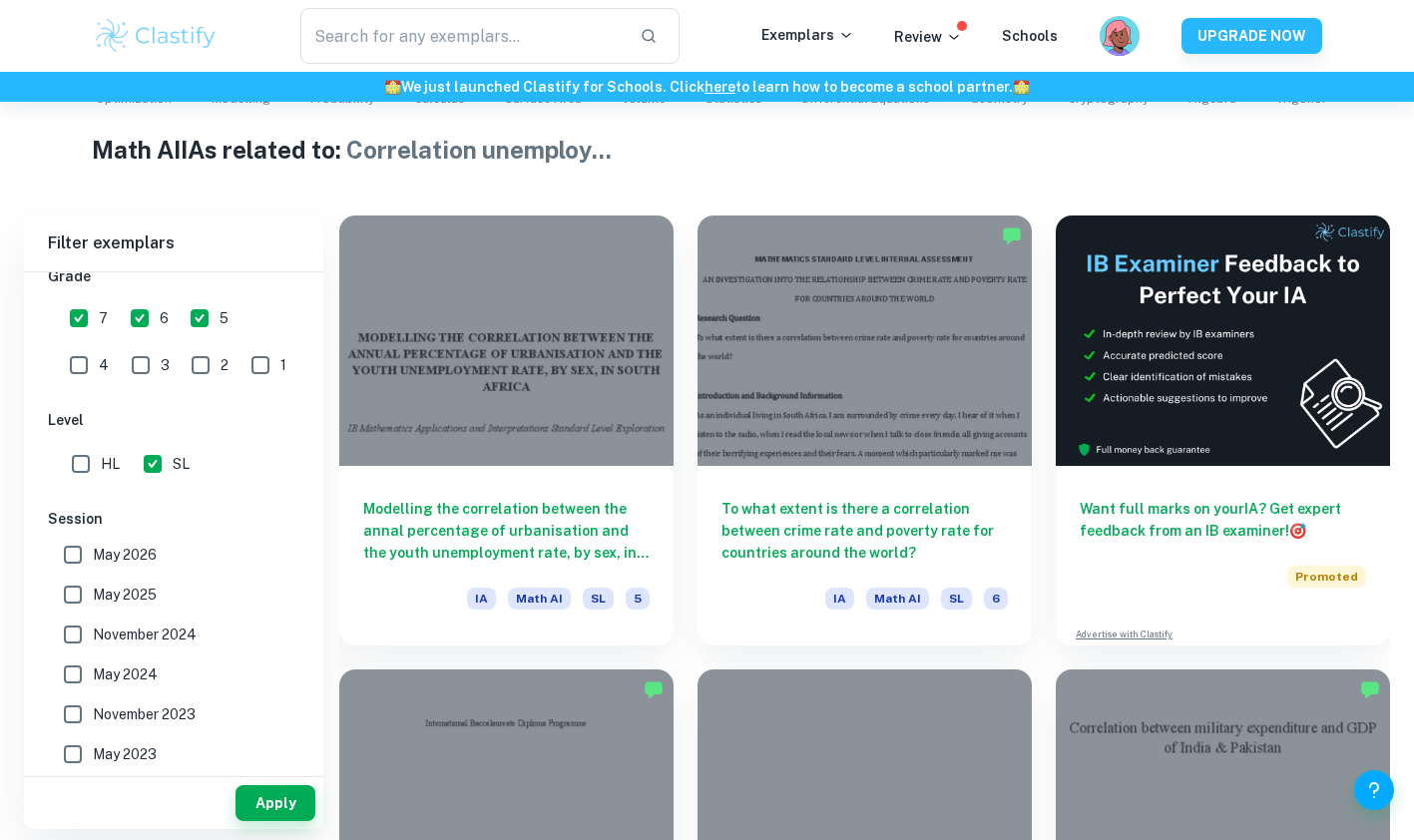 scroll, scrollTop: 452, scrollLeft: 0, axis: vertical 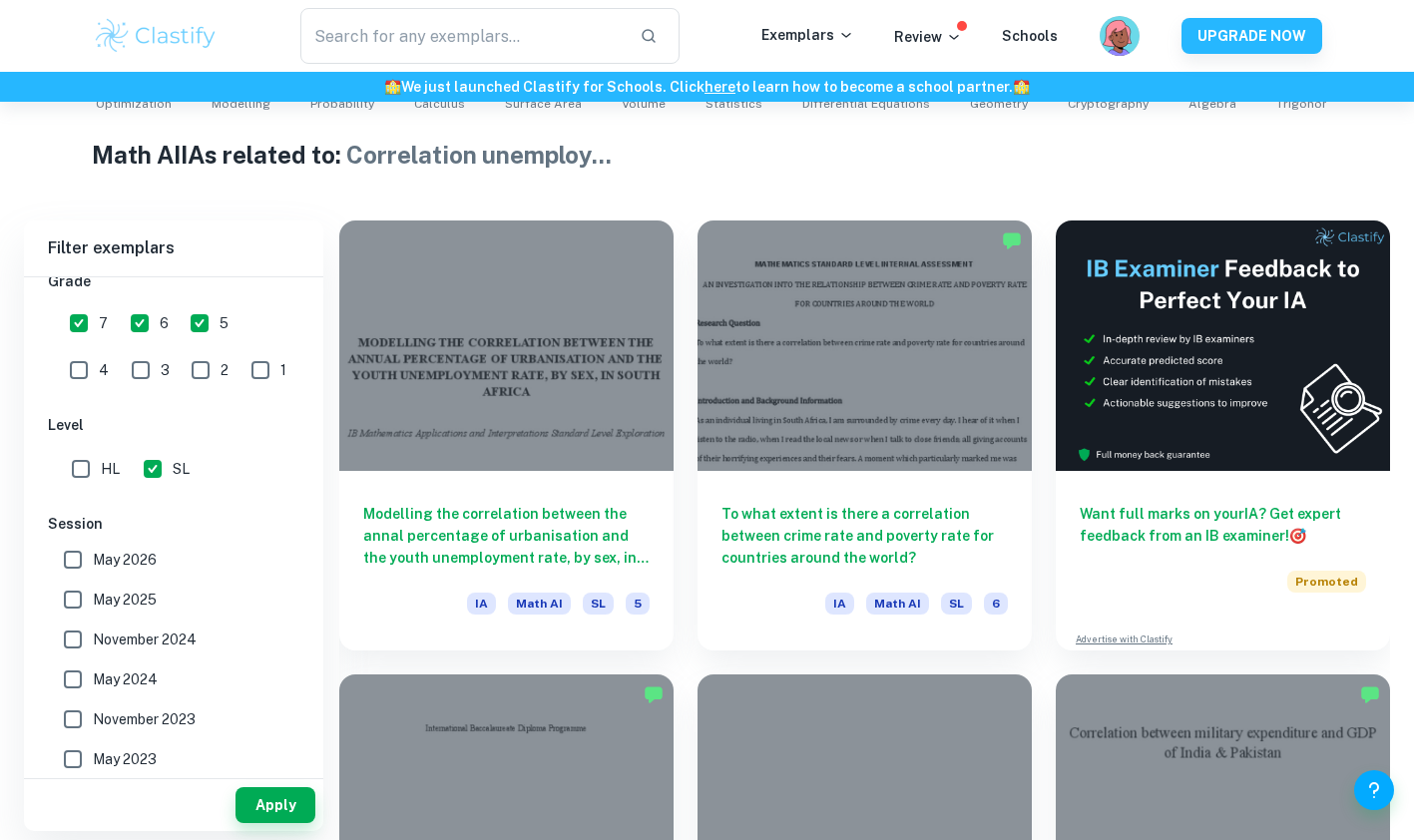 click at bounding box center [864, 345] 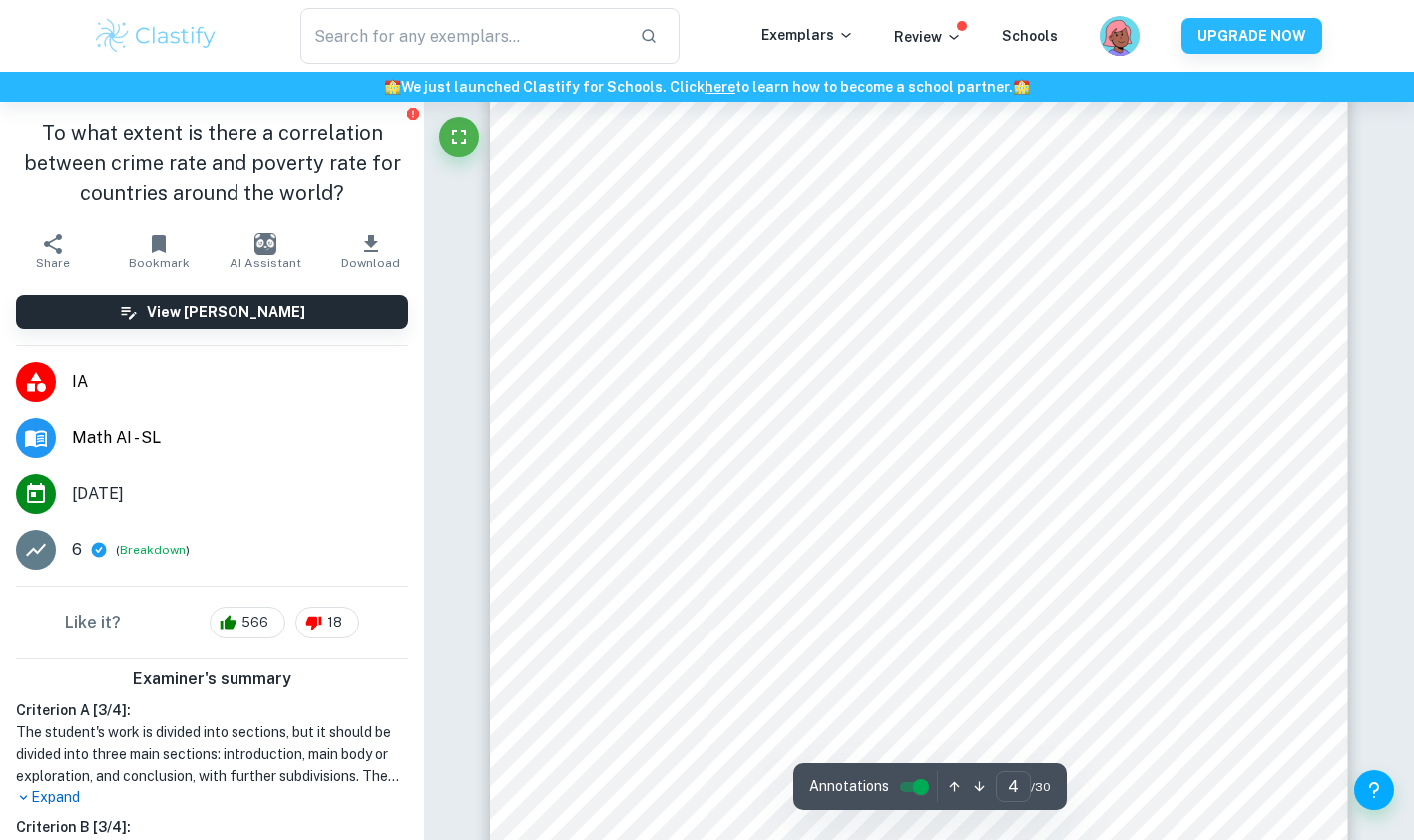 scroll, scrollTop: 3941, scrollLeft: 0, axis: vertical 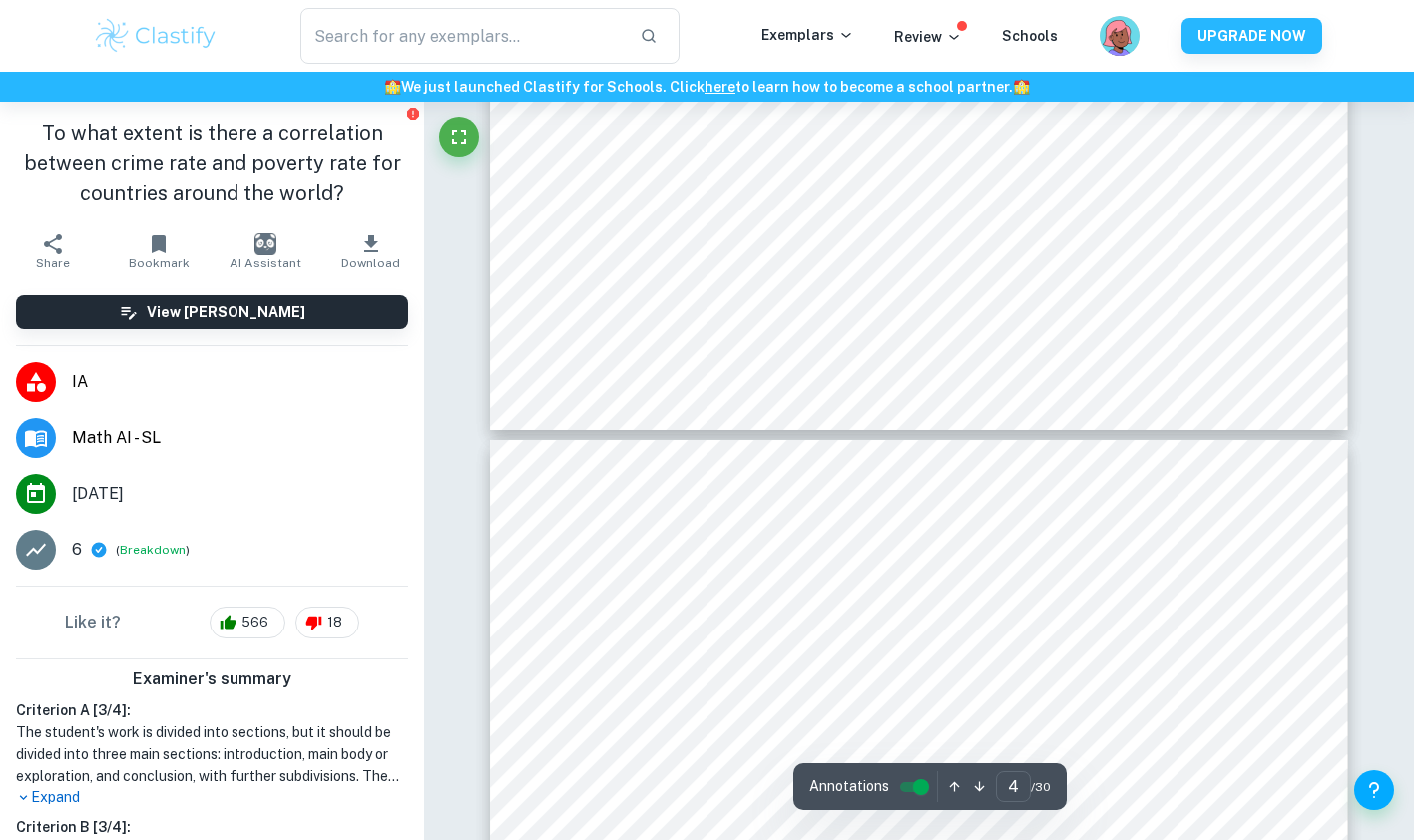 type on "3" 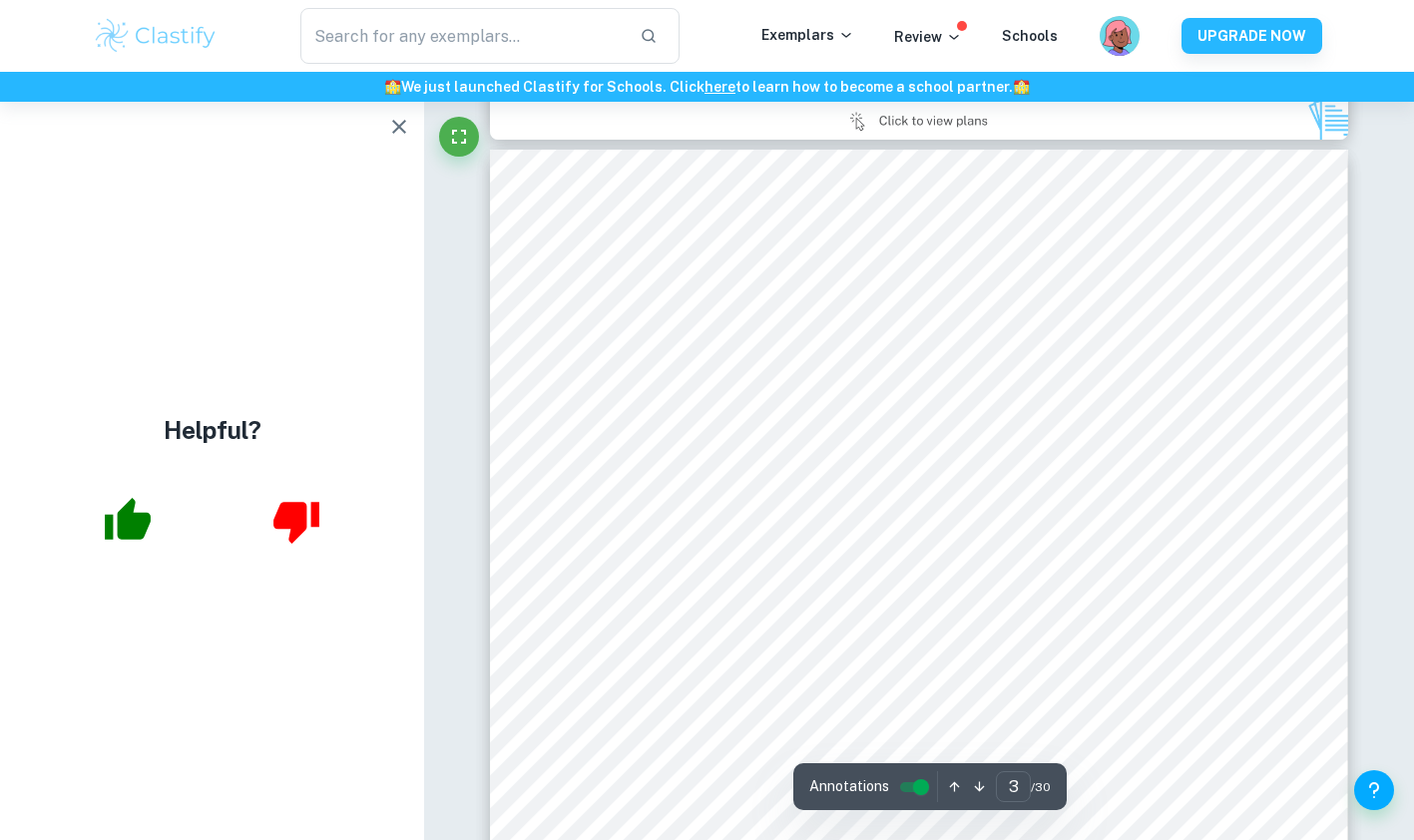 scroll, scrollTop: 2485, scrollLeft: 0, axis: vertical 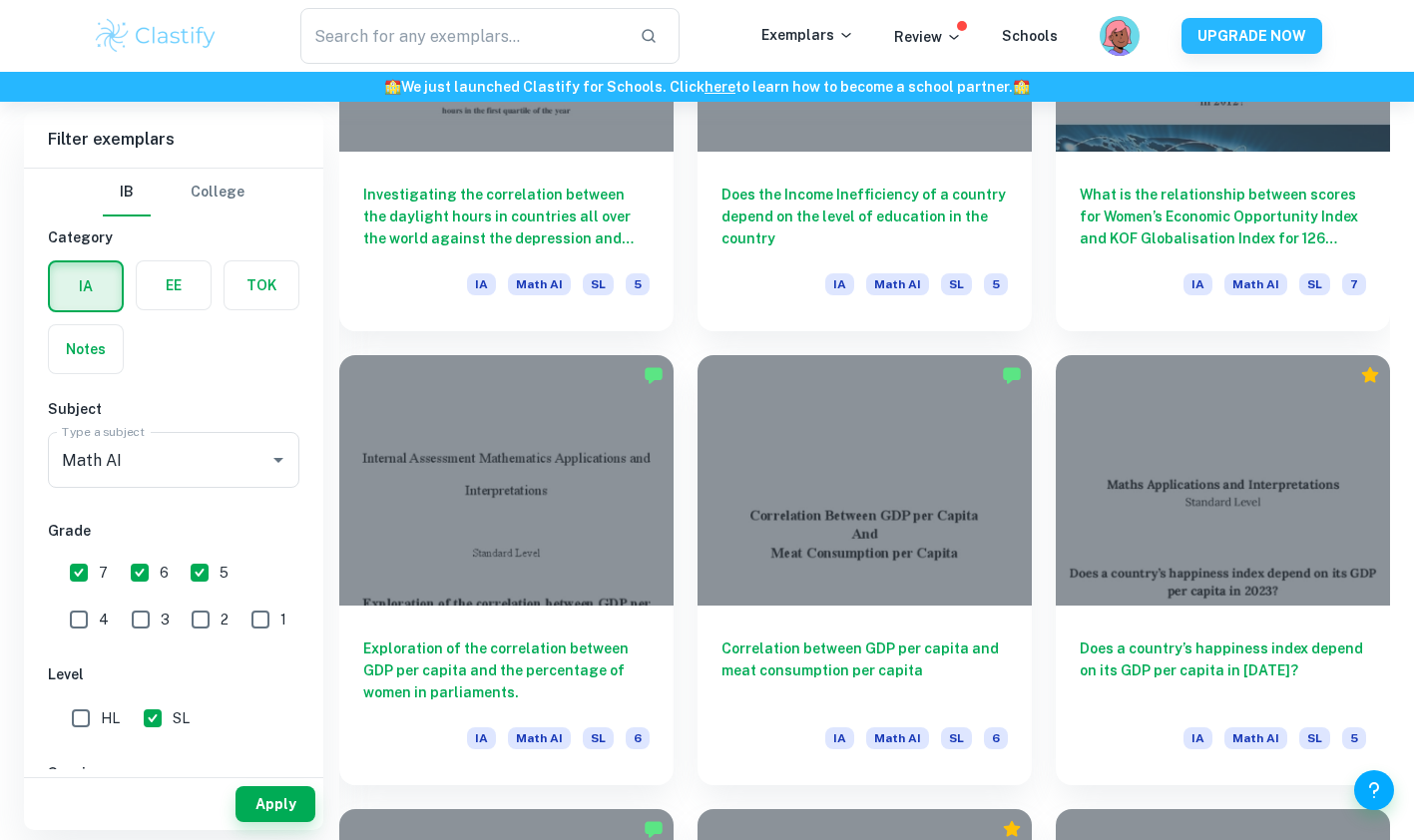 click on "5" at bounding box center (200, 573) 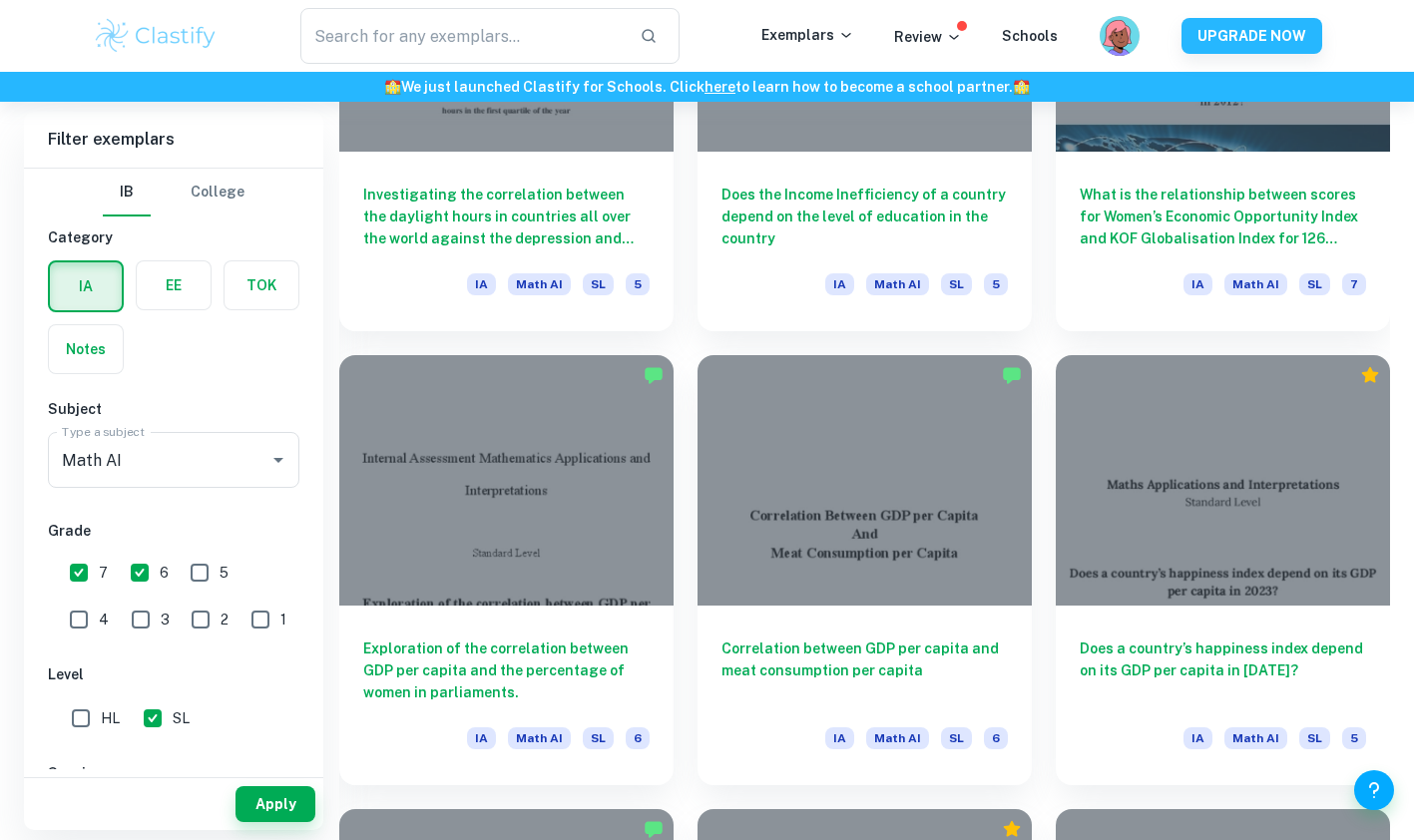 click on "Apply" at bounding box center [275, 804] 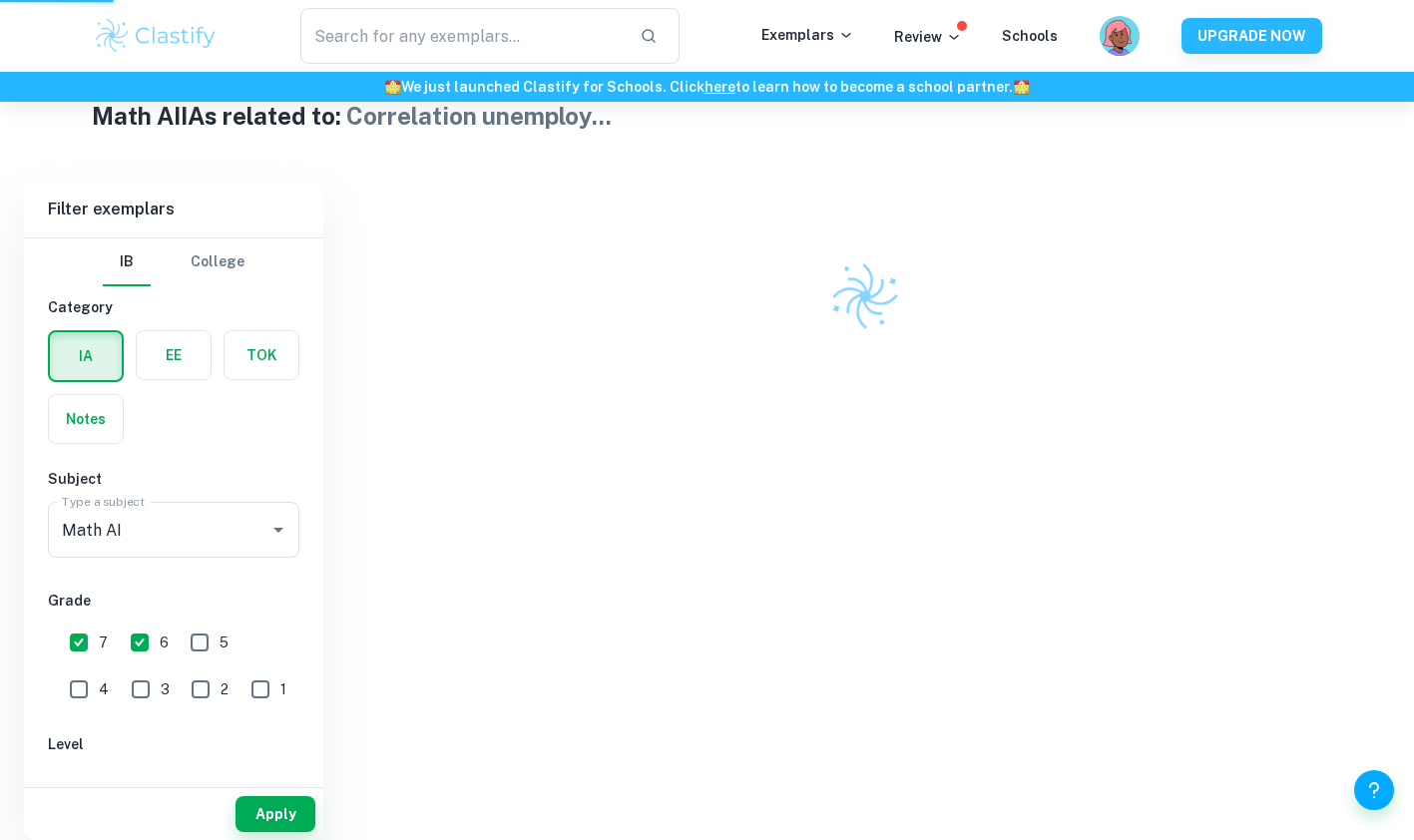 scroll, scrollTop: 471, scrollLeft: 0, axis: vertical 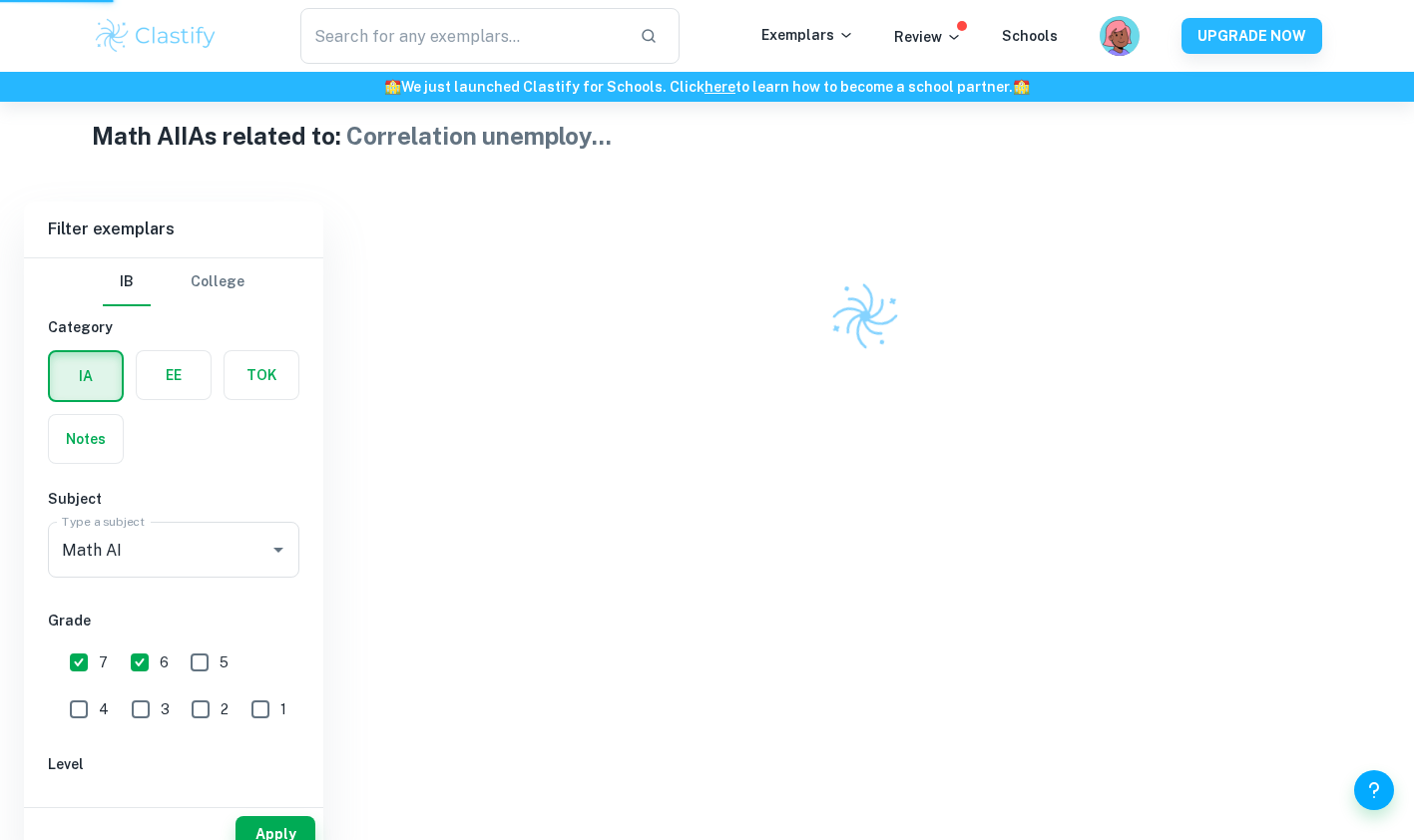 type on "Correlation unemployed" 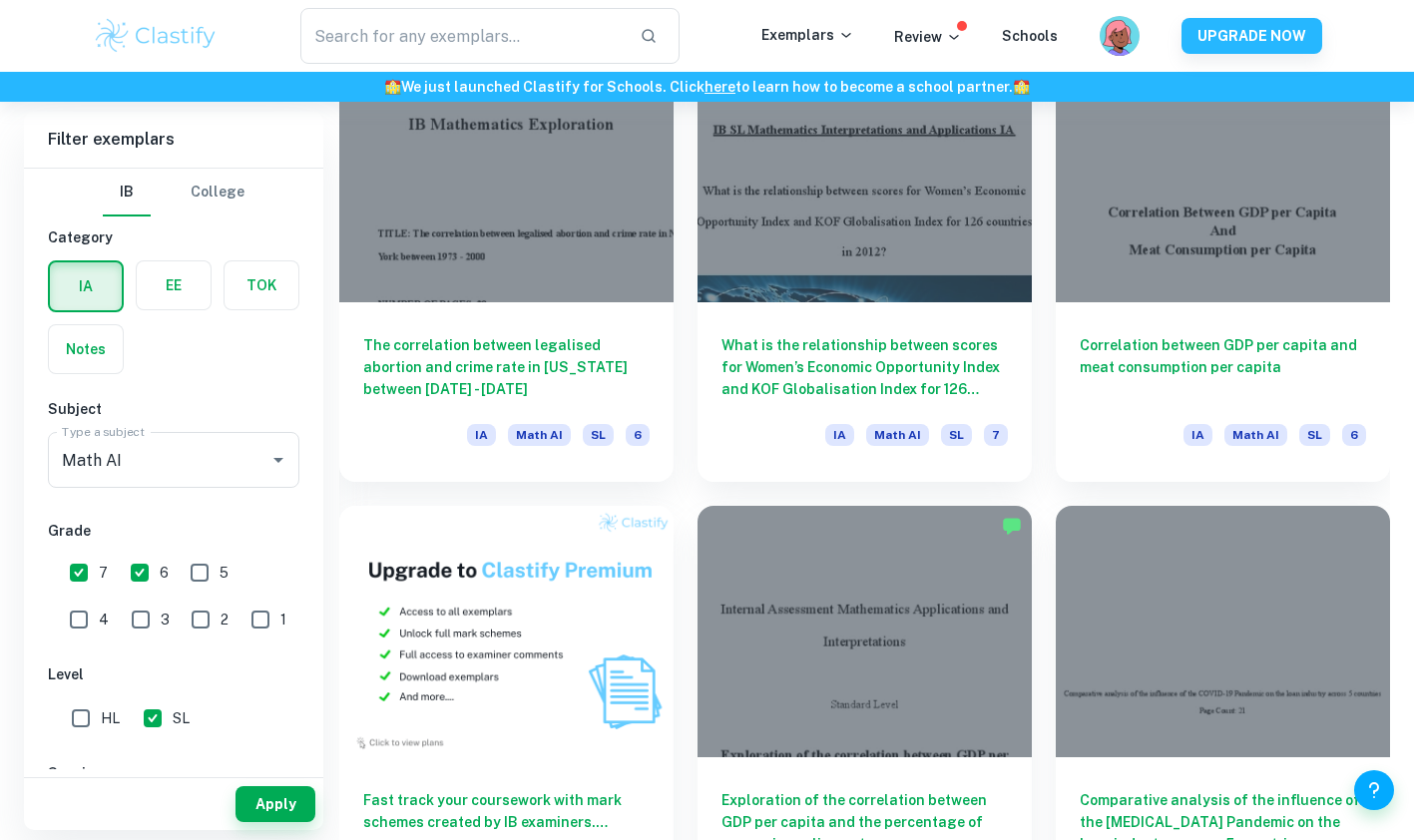 scroll, scrollTop: 1081, scrollLeft: 0, axis: vertical 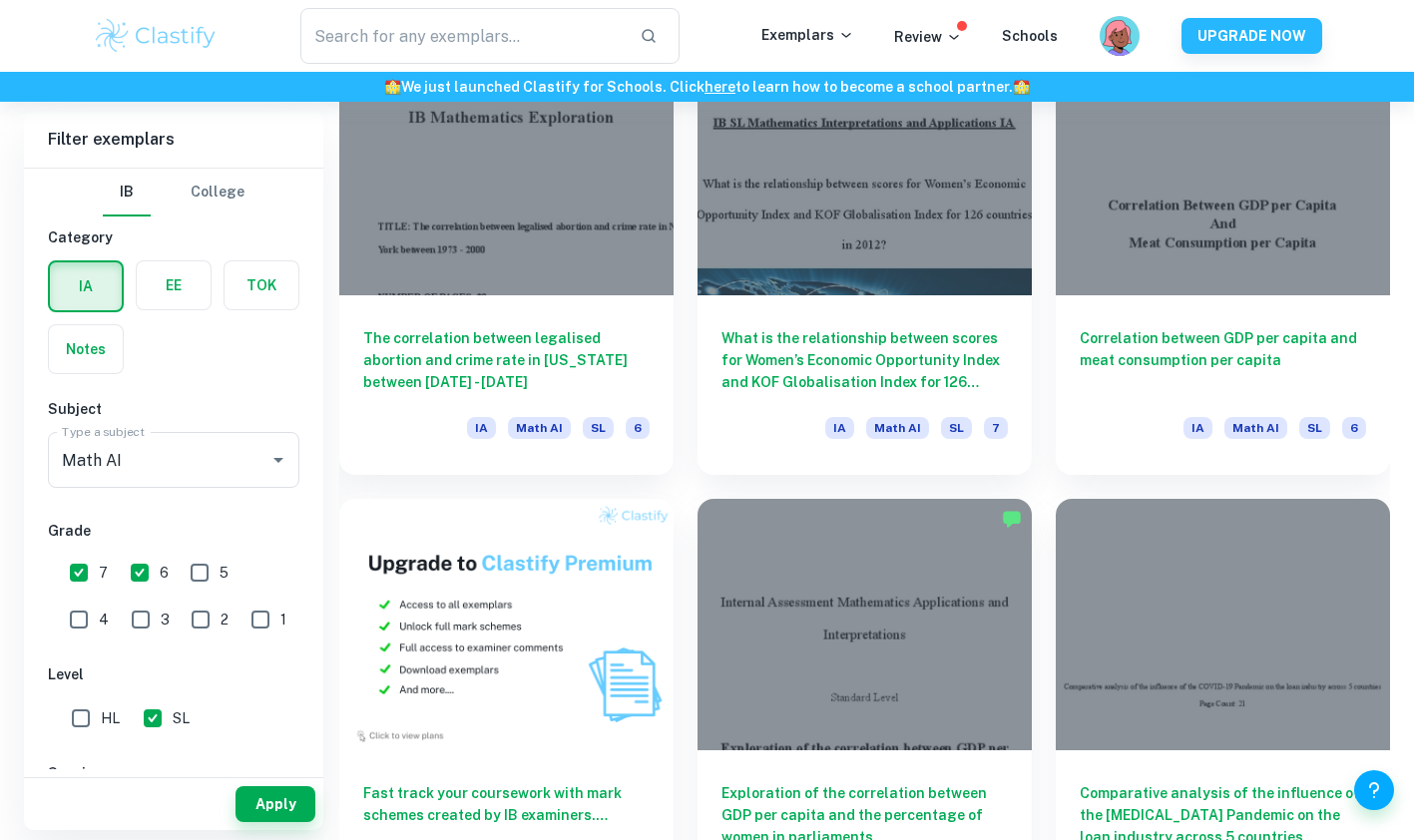 click on "Correlation between GDP per capita and meat consumption per capita" at bounding box center [1222, 360] 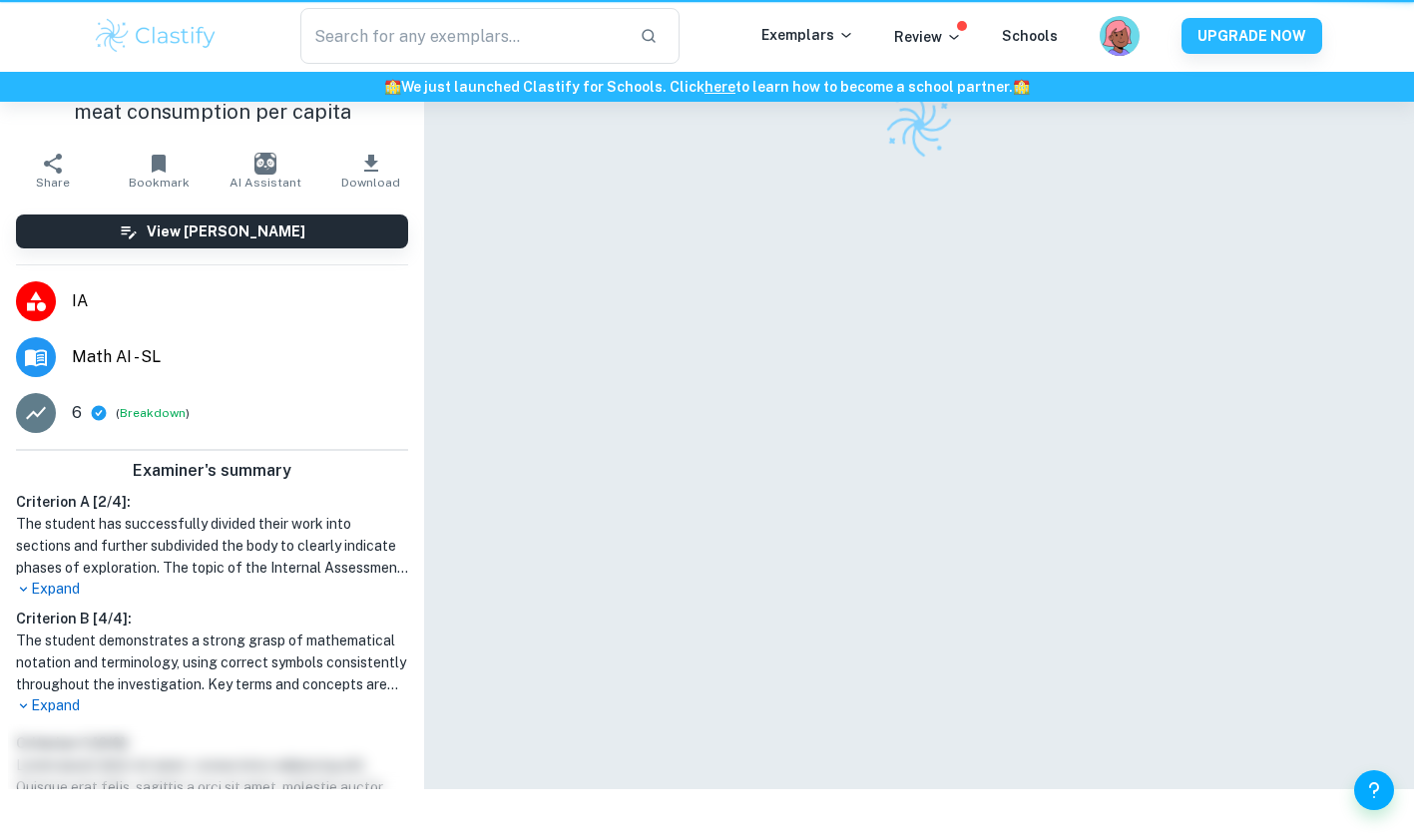 scroll, scrollTop: 0, scrollLeft: 0, axis: both 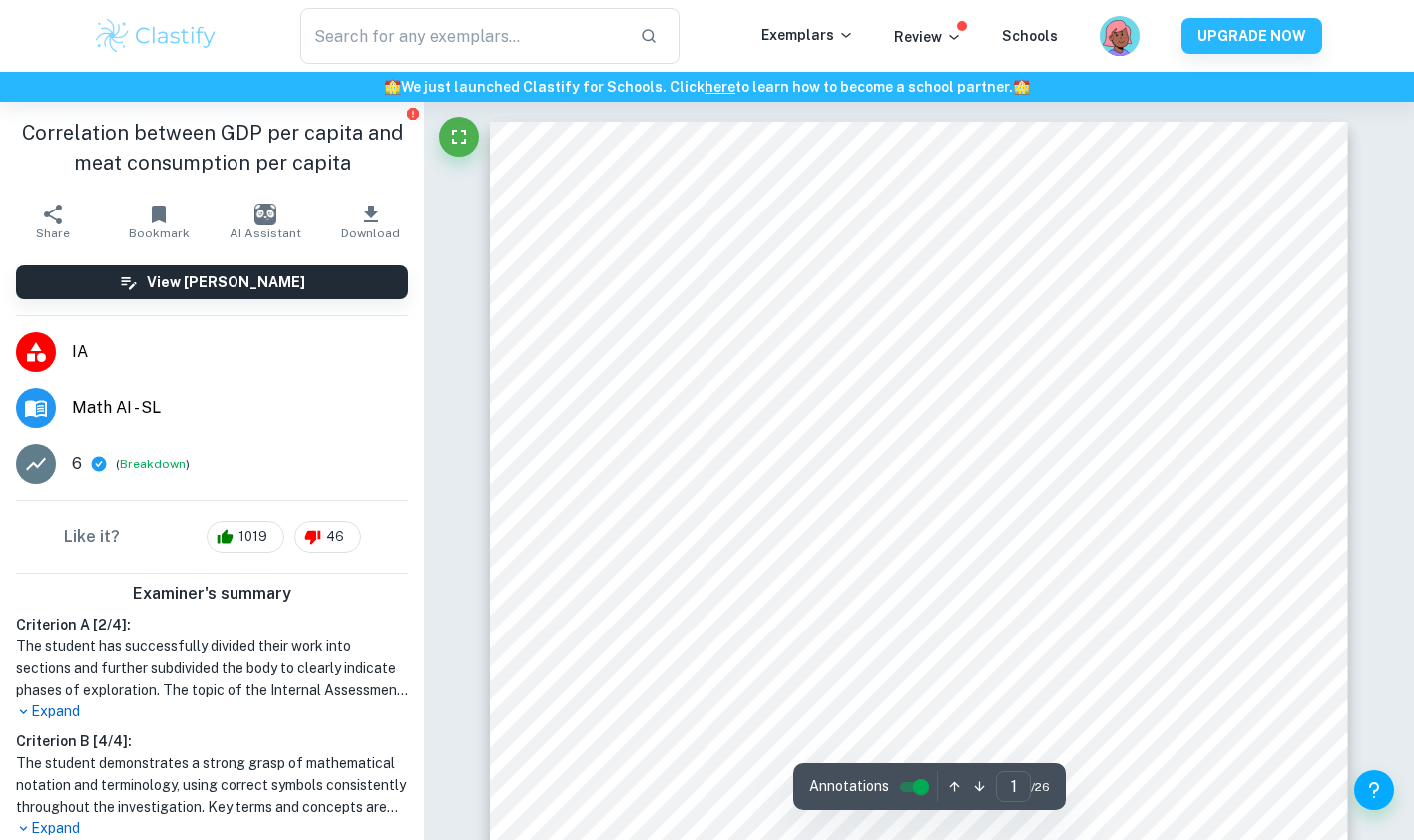 click at bounding box center [459, 142] 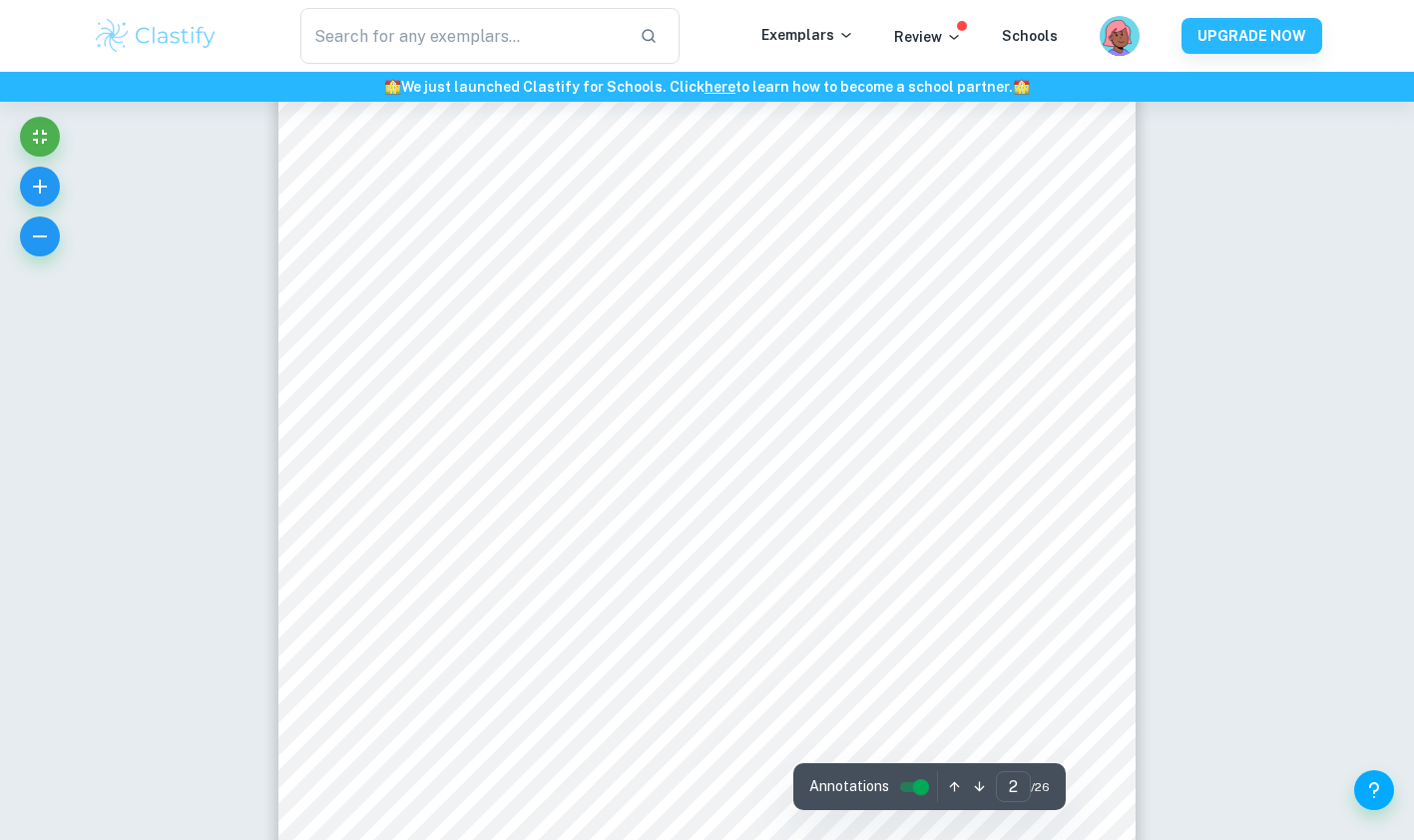 scroll, scrollTop: 1304, scrollLeft: 0, axis: vertical 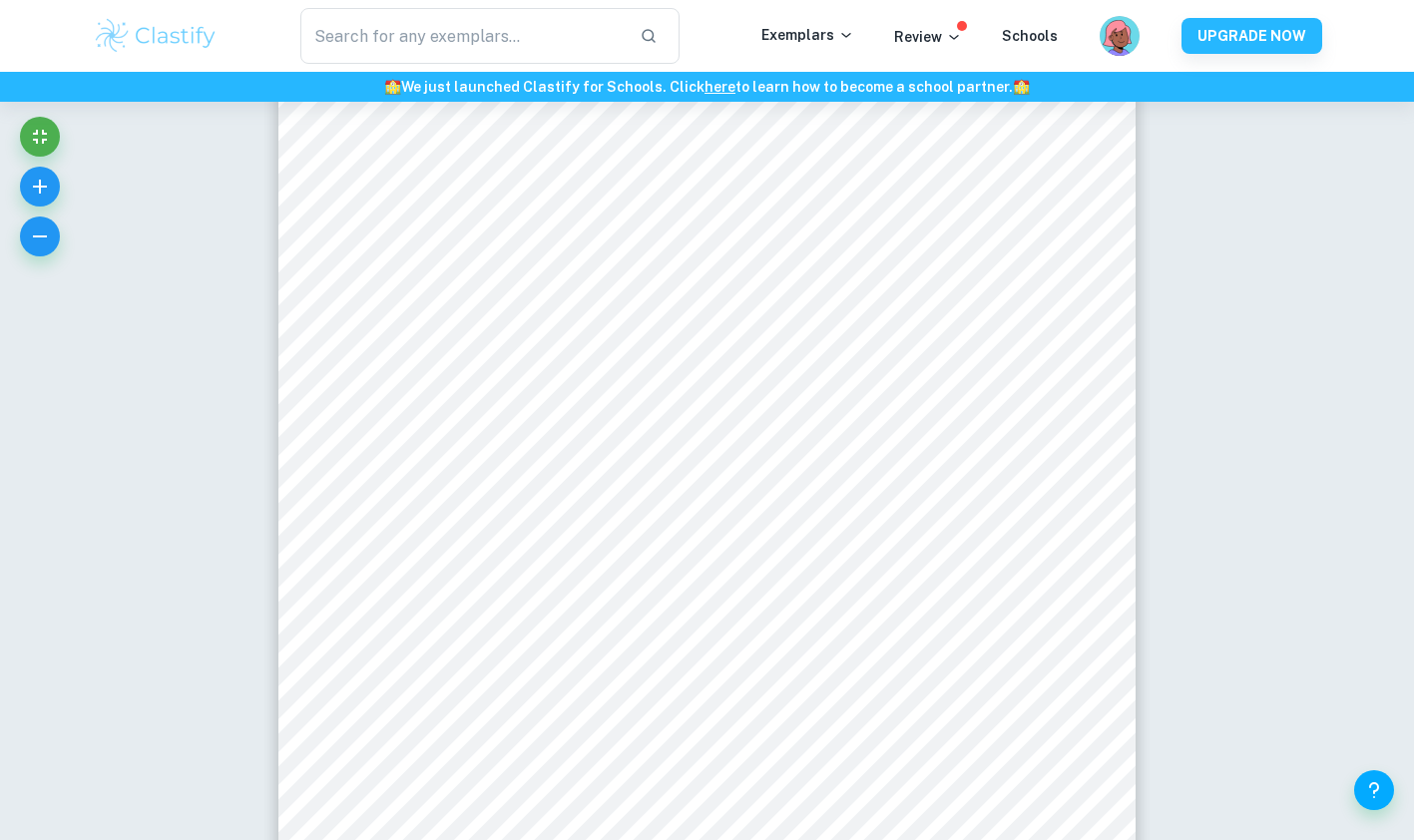 click on "Correct Criterion C :   Comment: Unlock access to all  examiner  comments with Clastify Premium Upgrade Now   Correct Criterion A :   The topic of the Internal assessment is stated clearly and explained in the introduction Comment:  Before starting the exploration the student includes a plan for the investigation in which they explain what will be done in the internal assessment and what methods will be used Correct Criterion A :   The introduction includes a general description of the student's approach to the topic and what area of the math curriculum the exploration focuses on Comment:  In the plan for the investigation, the student clearly explains what methods and tools will be used to explore the main topic and why Correct Criterion C :   Comment: Unlock access to all  examiner  comments with Clastify Premium Upgrade Now   Correct Criterion B :   Key terms/variables are defined and explained when first introduced Correct Criterion B :   Comment: Correct Criterion B :   Comment: Incorrect Criterion A :" at bounding box center (707, 13420) 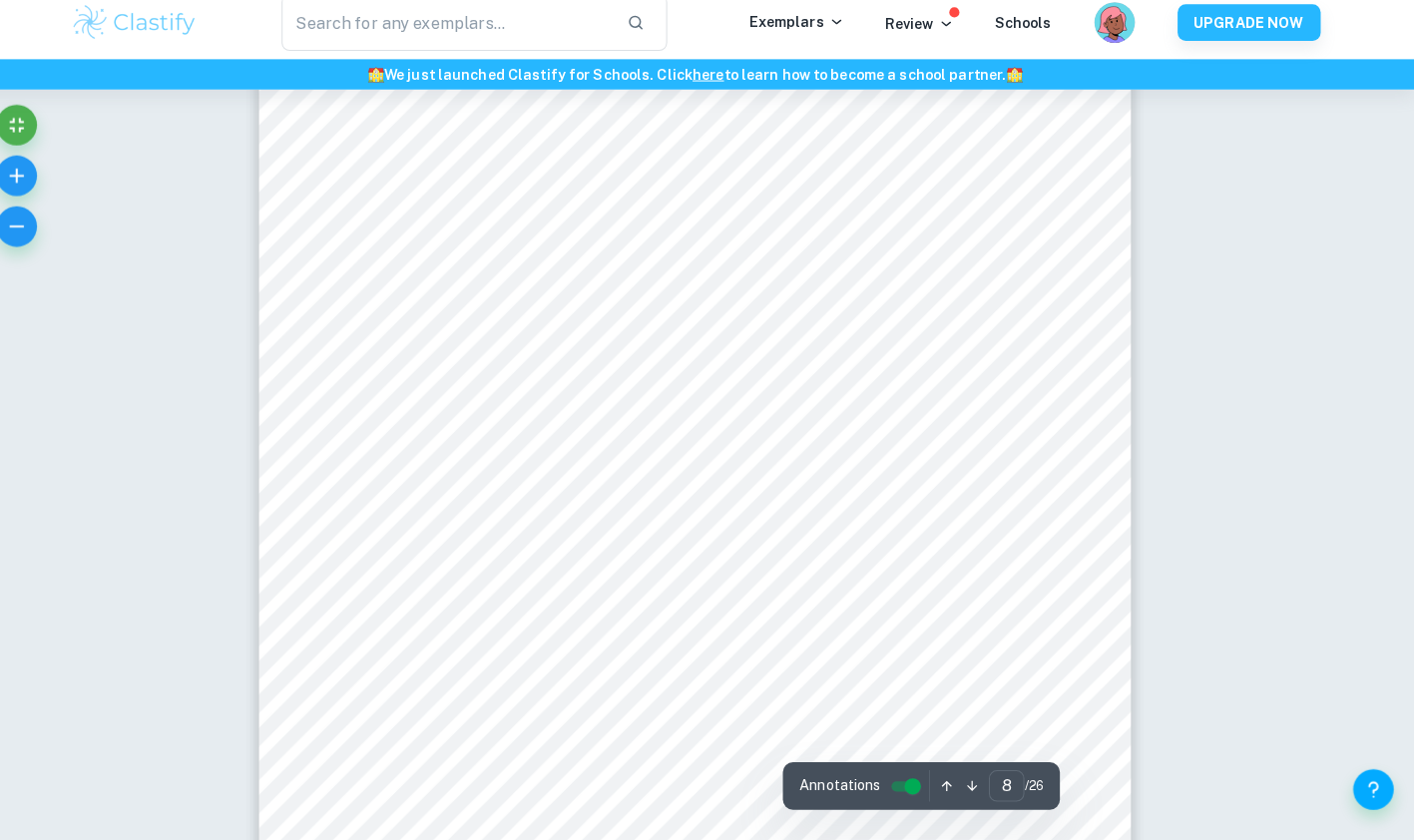 scroll, scrollTop: 8355, scrollLeft: 0, axis: vertical 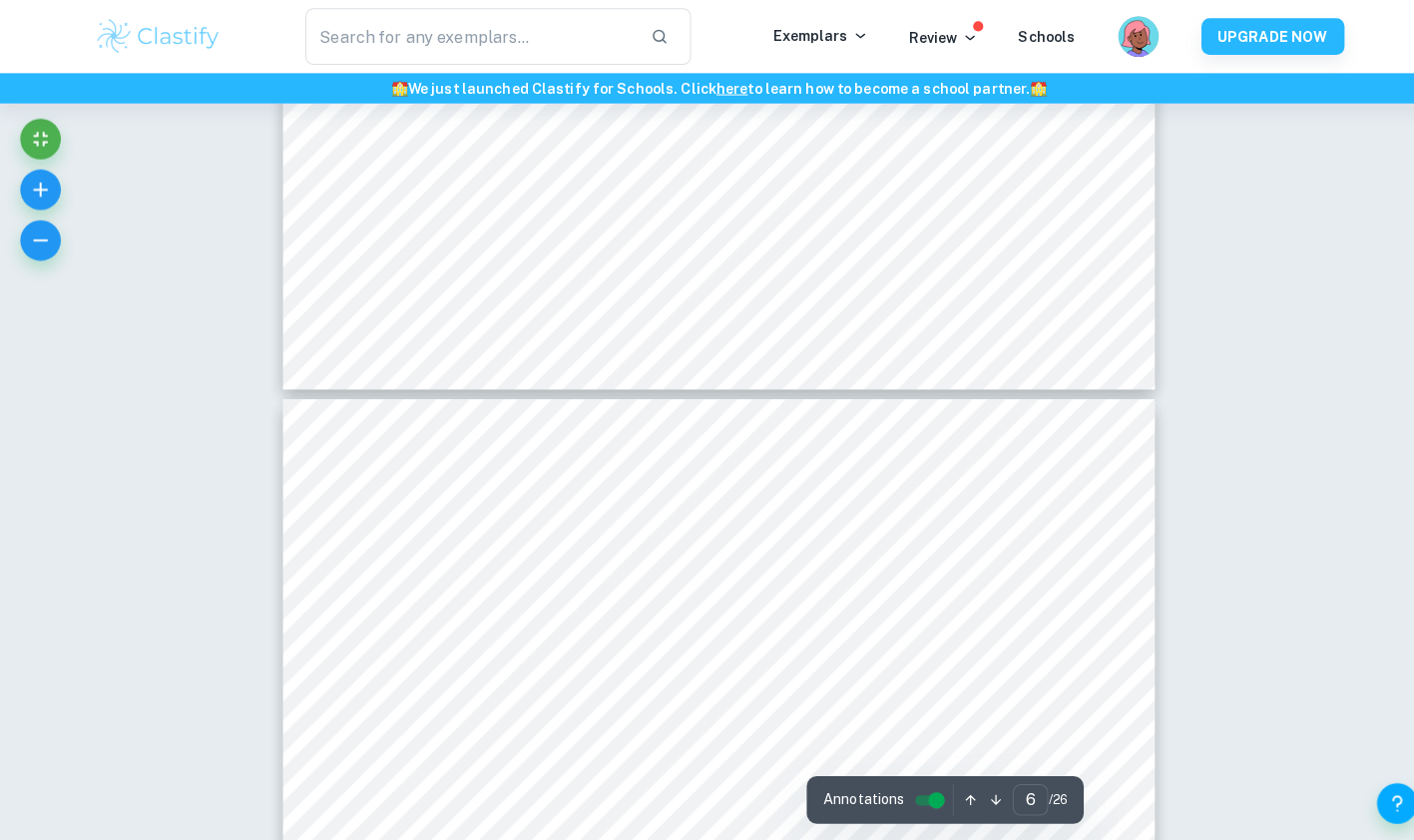 type on "5" 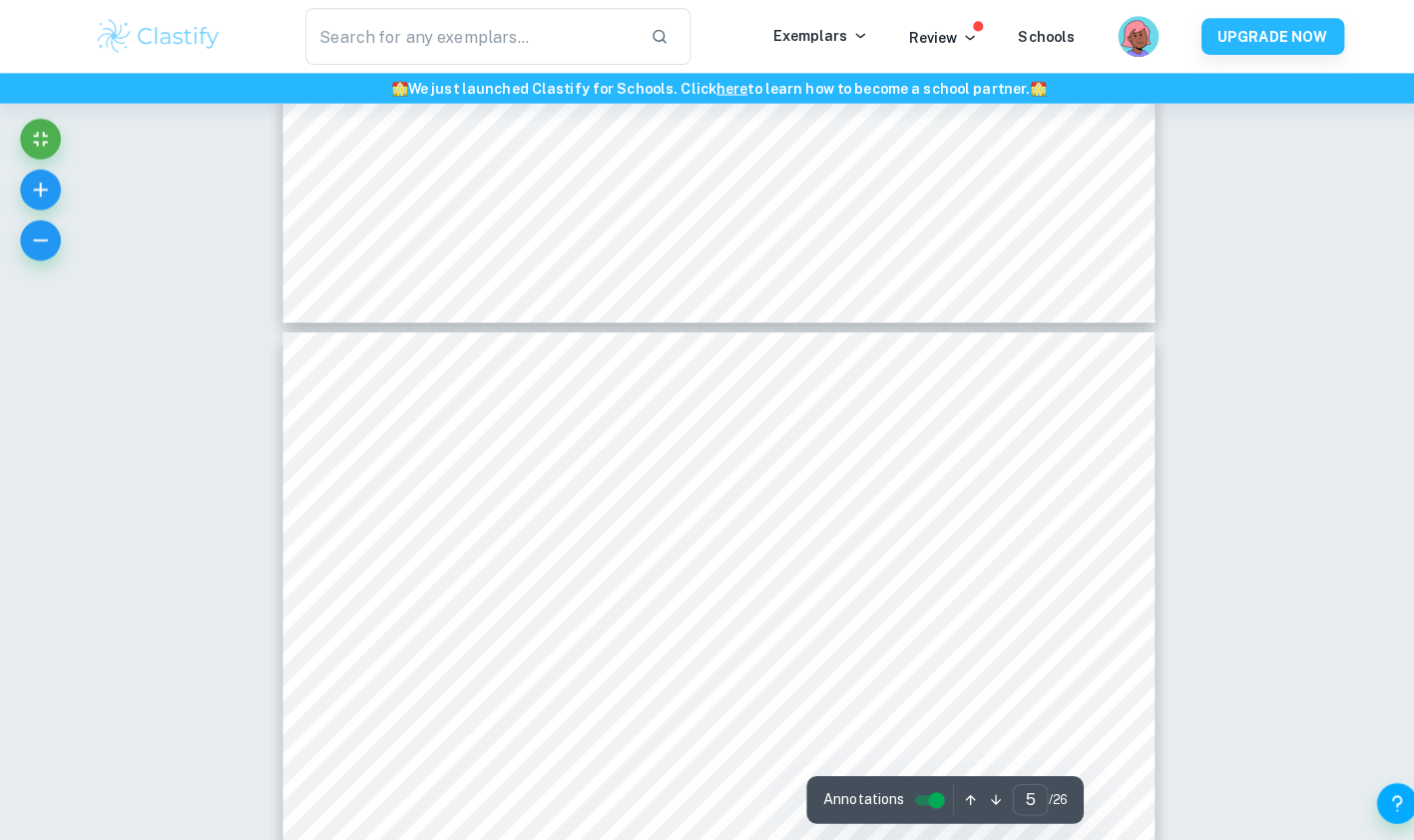 scroll, scrollTop: 4535, scrollLeft: 0, axis: vertical 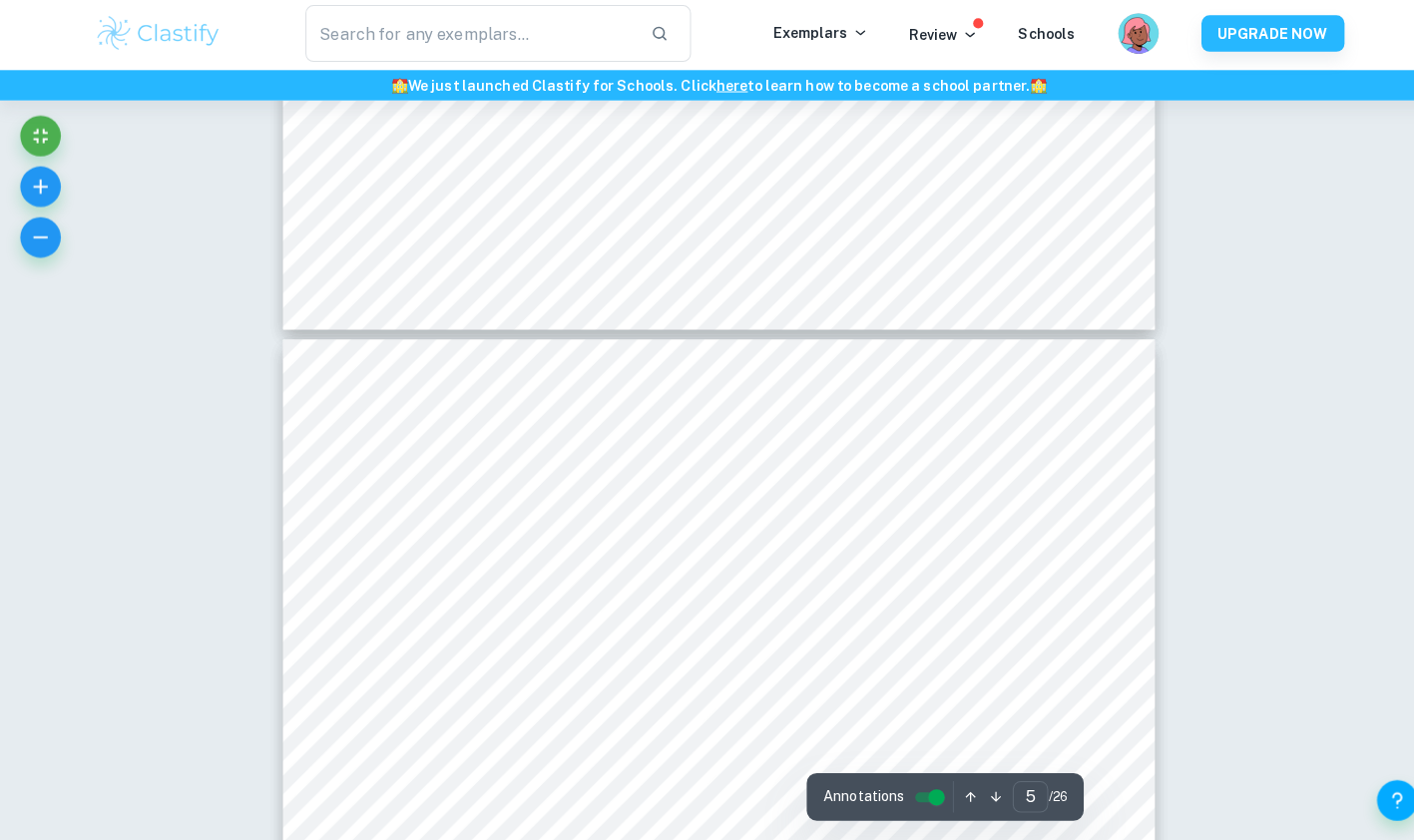 click at bounding box center [0, -4433] 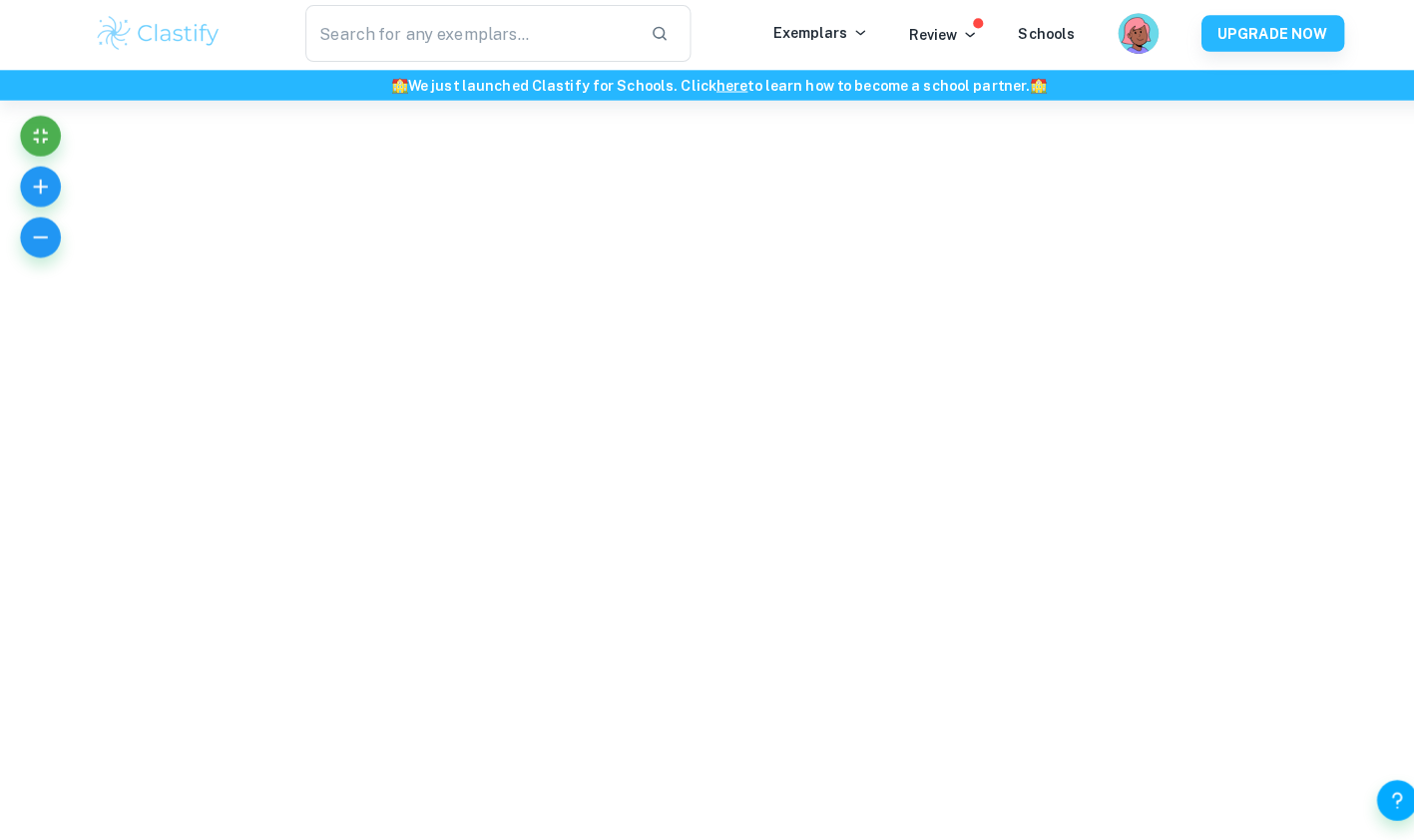 scroll, scrollTop: 4460, scrollLeft: 0, axis: vertical 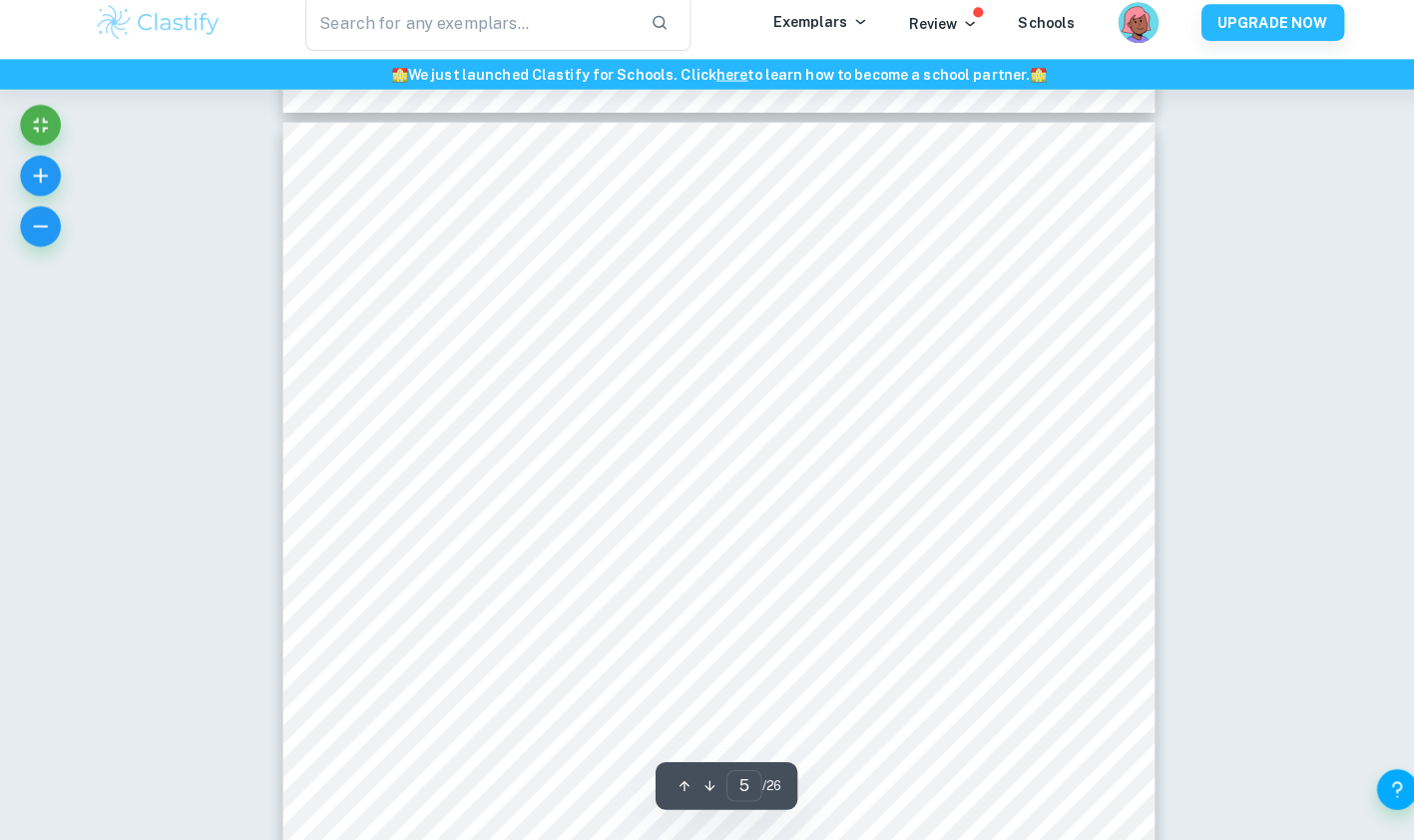 click at bounding box center (643, 561) 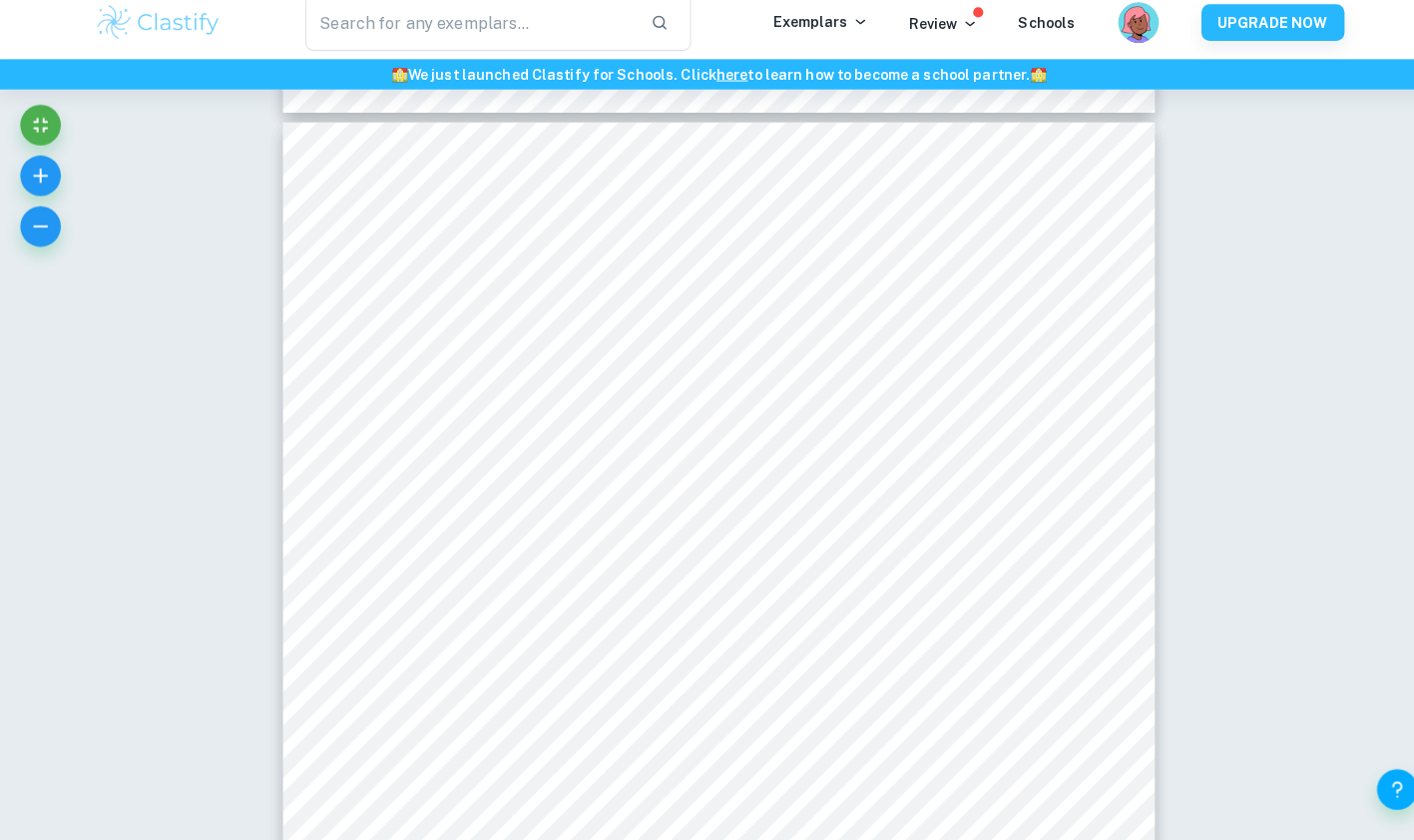 click at bounding box center (643, 284) 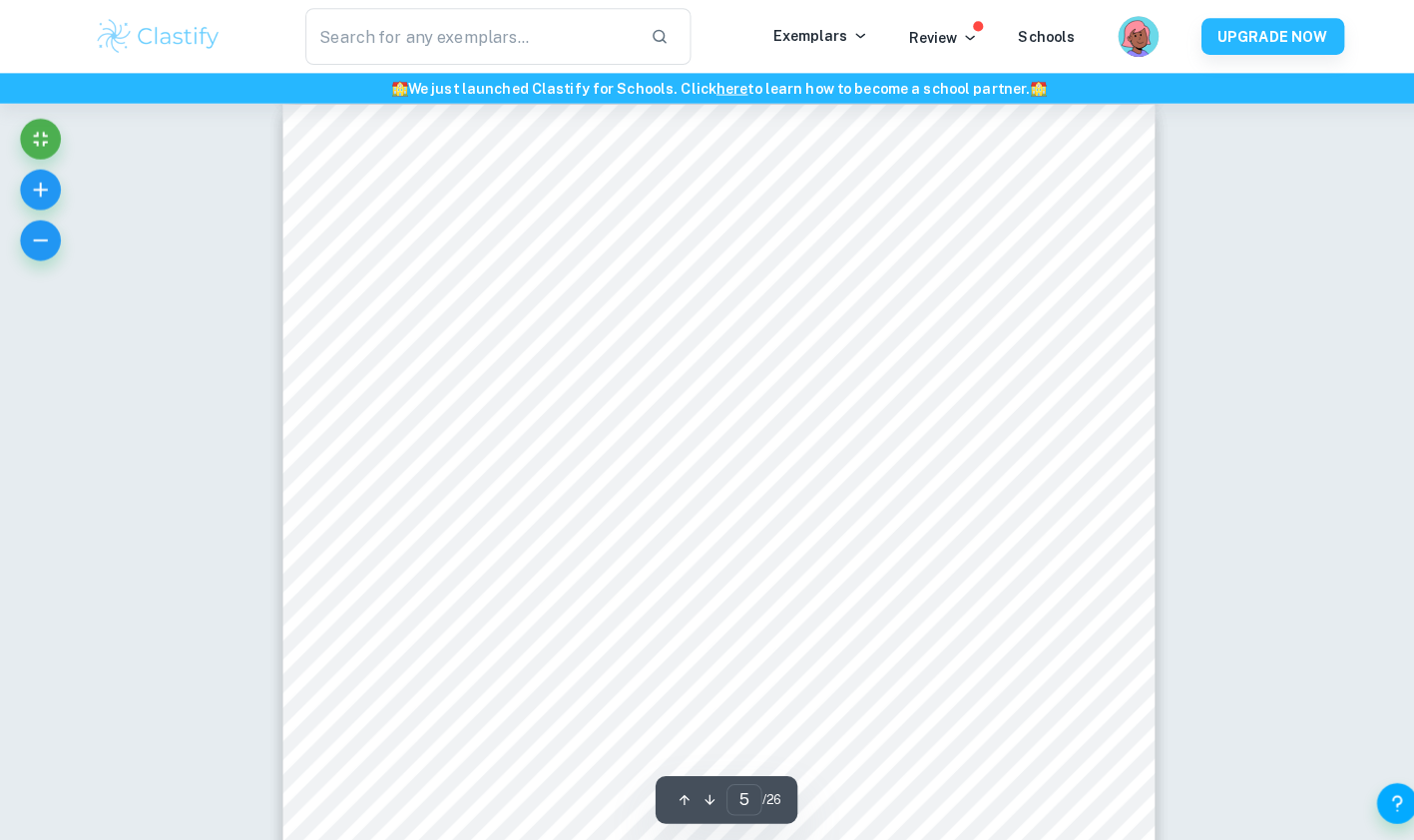 scroll, scrollTop: 4486, scrollLeft: 0, axis: vertical 